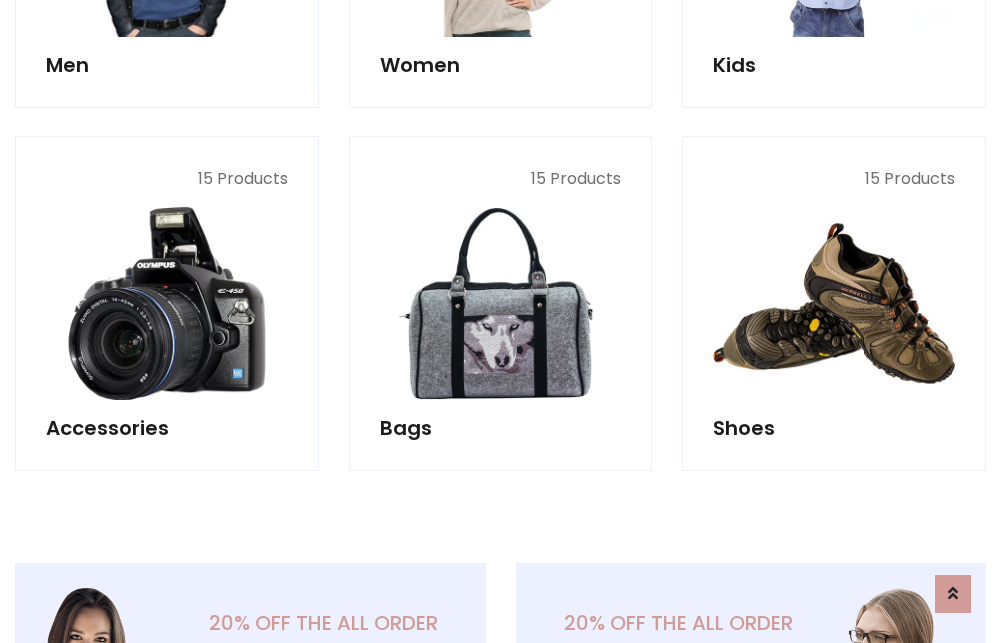 scroll, scrollTop: 853, scrollLeft: 0, axis: vertical 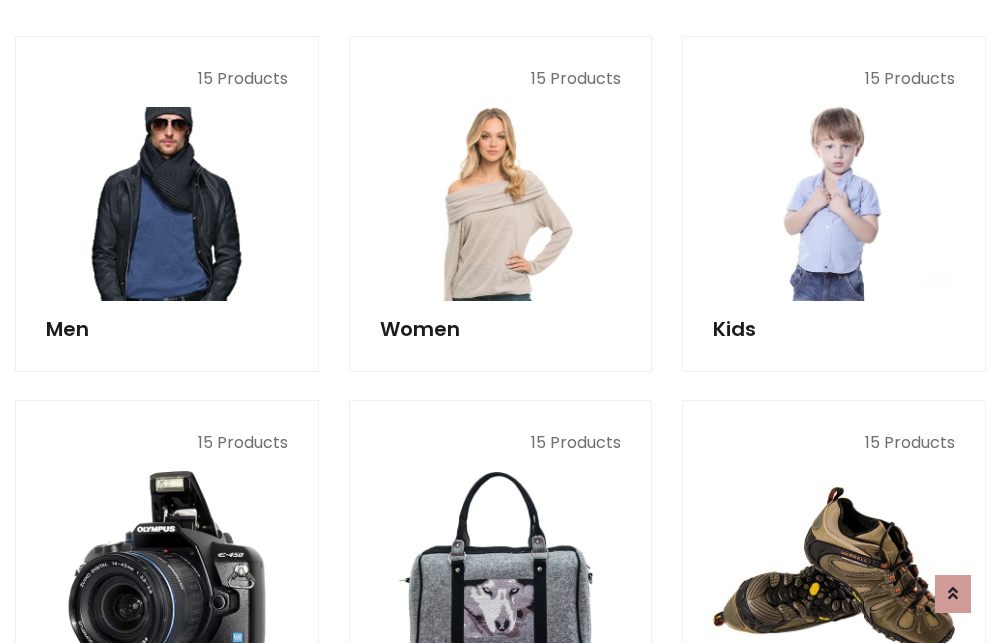 click at bounding box center (167, 204) 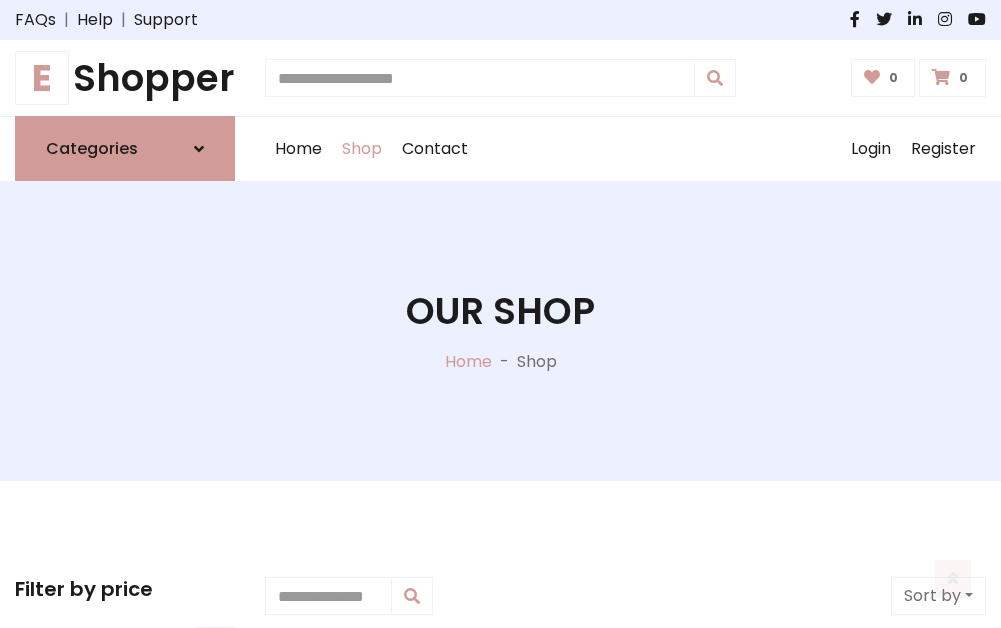 scroll, scrollTop: 807, scrollLeft: 0, axis: vertical 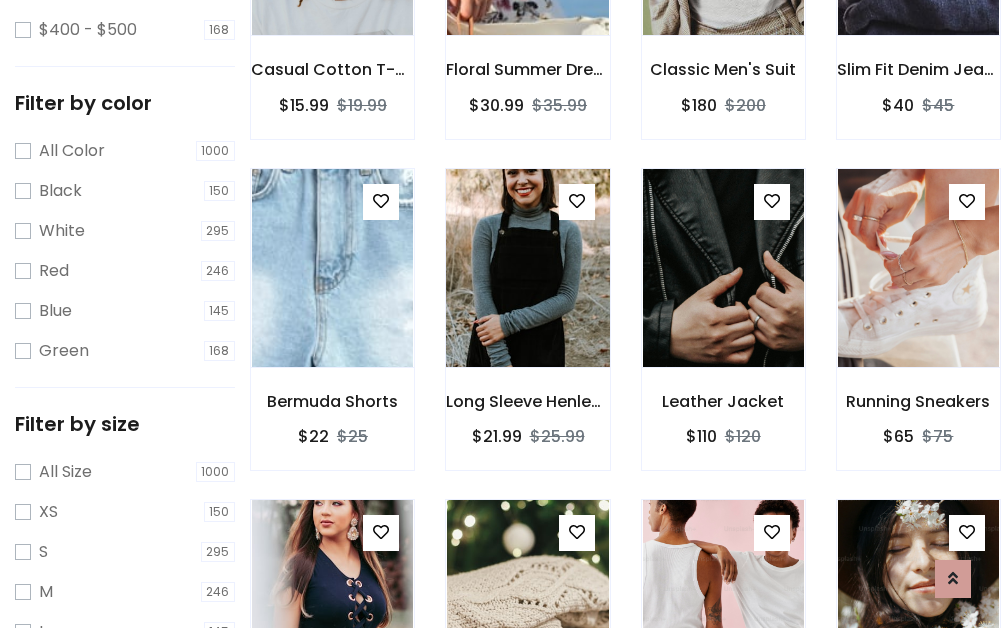 click at bounding box center (527, 268) 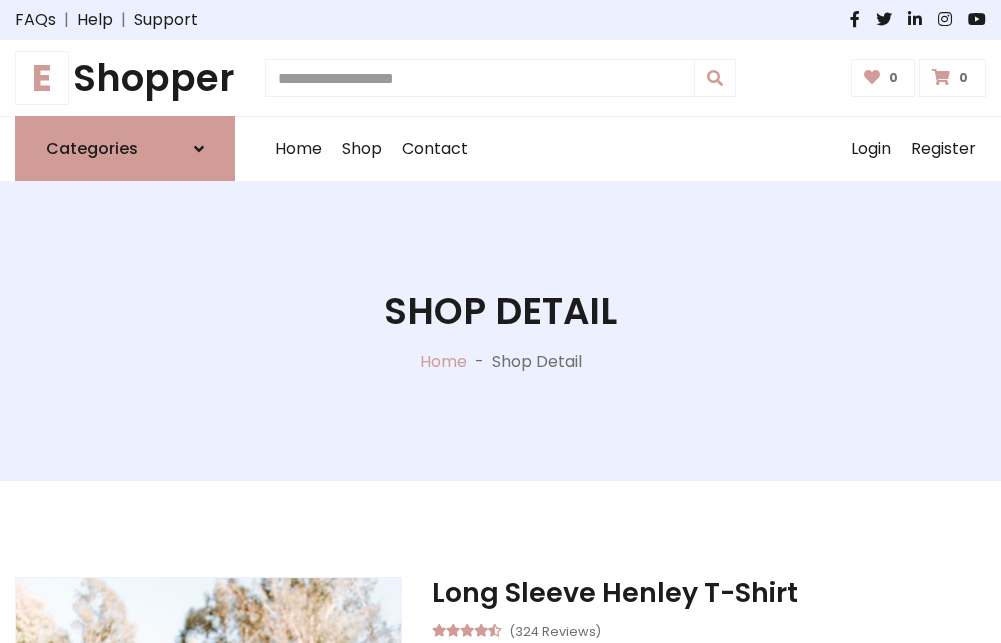 scroll, scrollTop: 143, scrollLeft: 0, axis: vertical 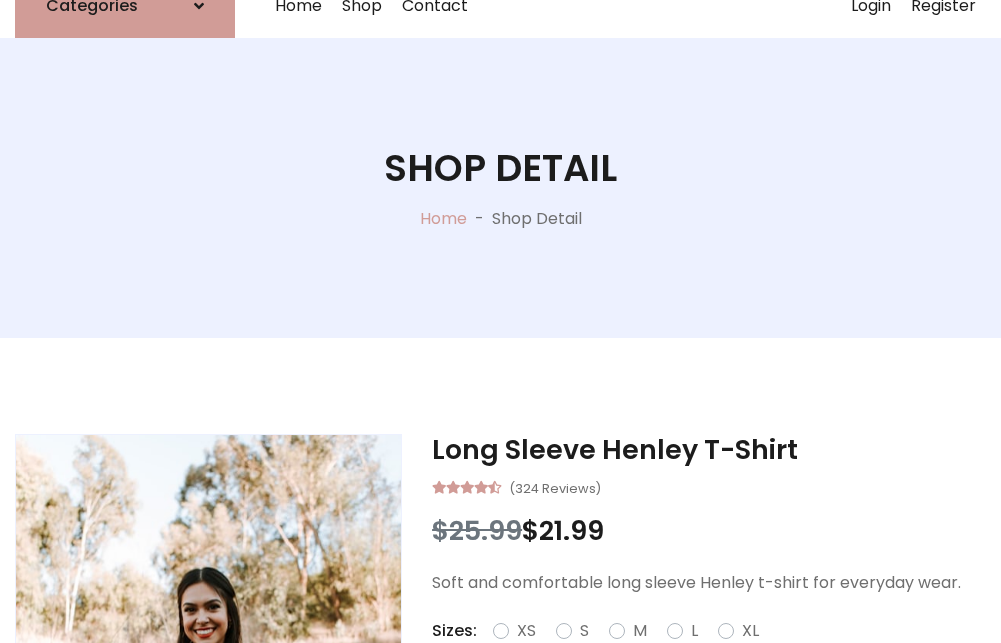 click on "M" at bounding box center [640, 631] 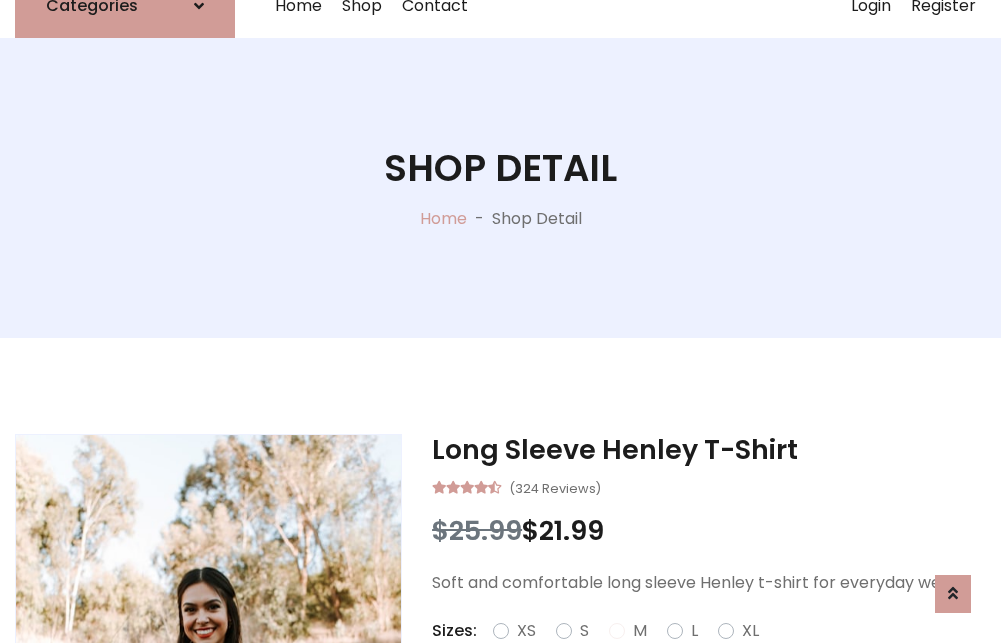 scroll, scrollTop: 167, scrollLeft: 0, axis: vertical 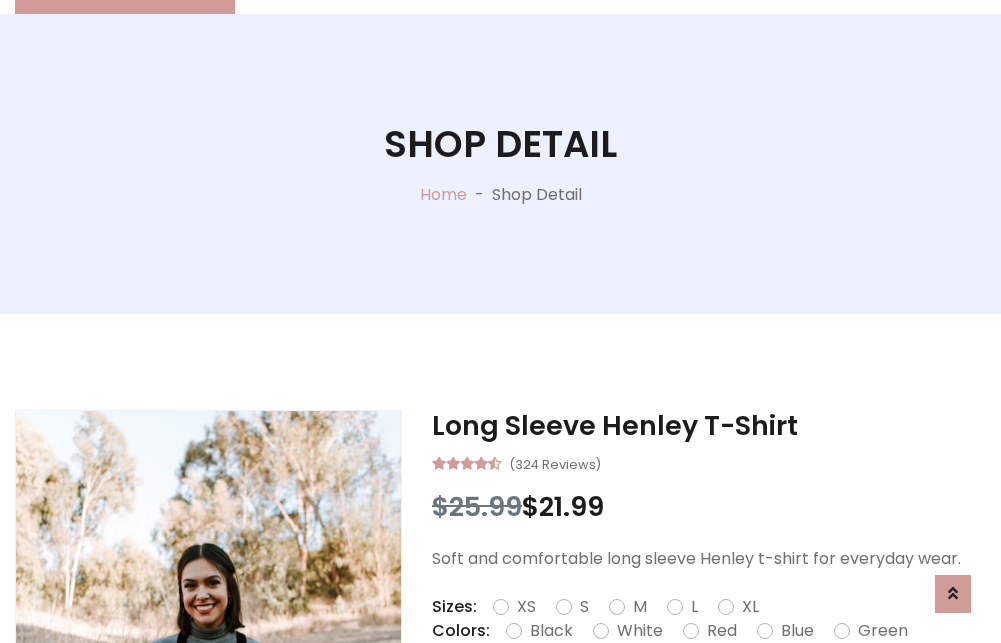 click on "Red" at bounding box center (722, 631) 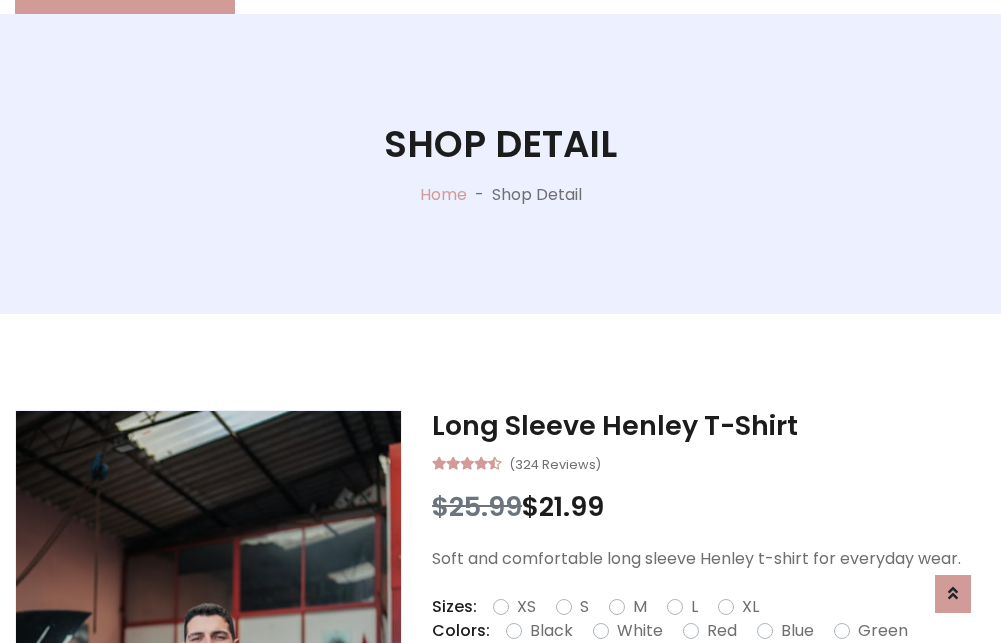 click on "Add To Cart" at bounding box center [653, 694] 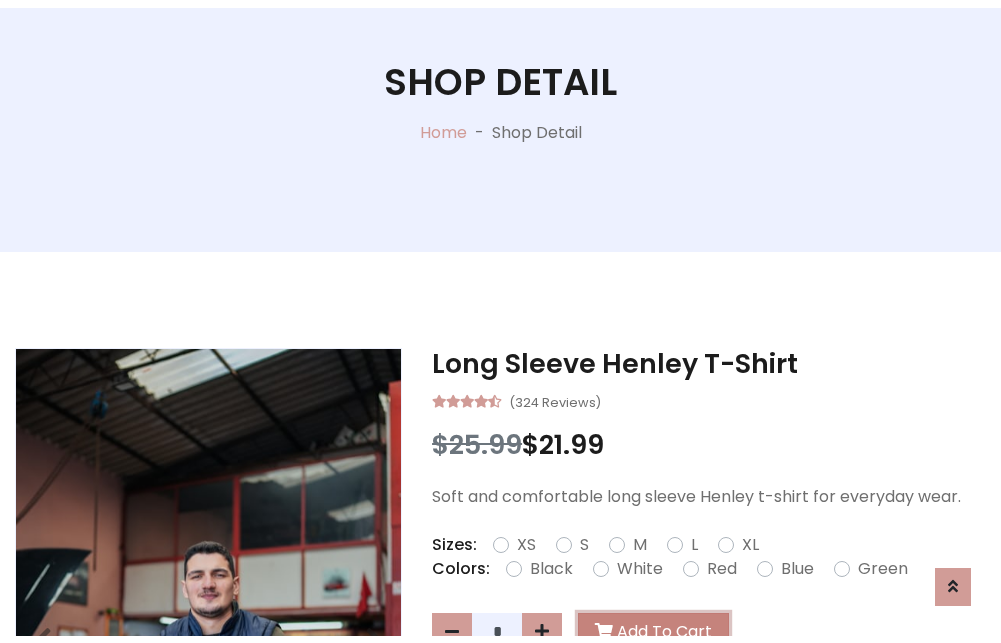 scroll, scrollTop: 0, scrollLeft: 0, axis: both 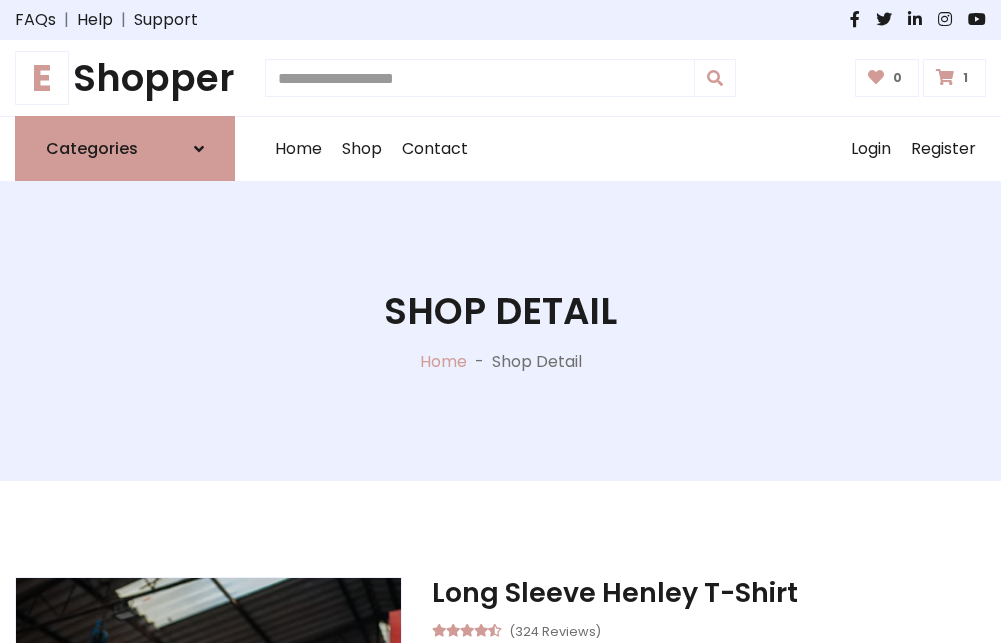 click at bounding box center [945, 77] 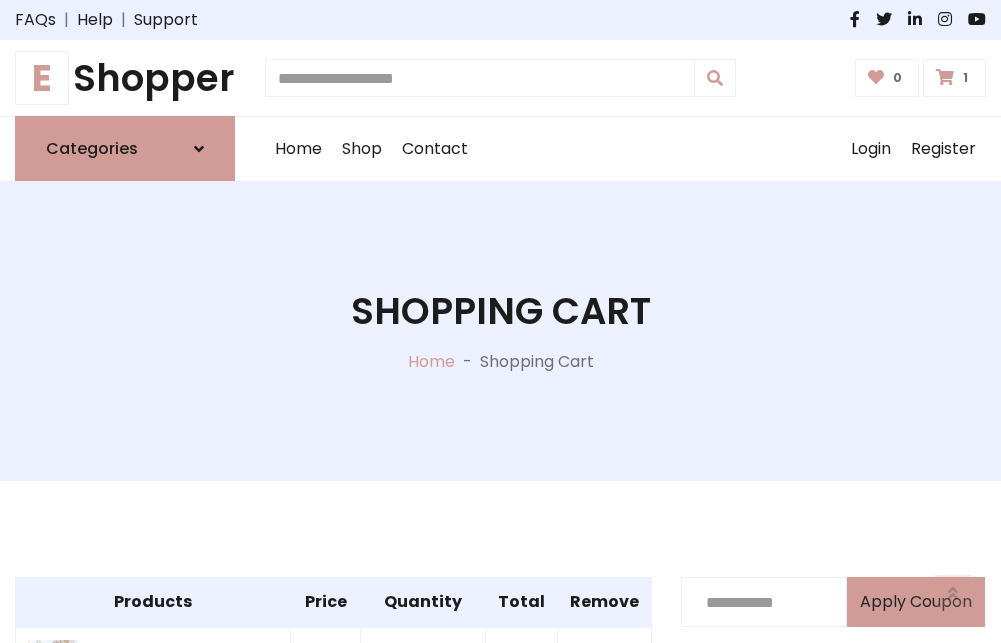 scroll, scrollTop: 474, scrollLeft: 0, axis: vertical 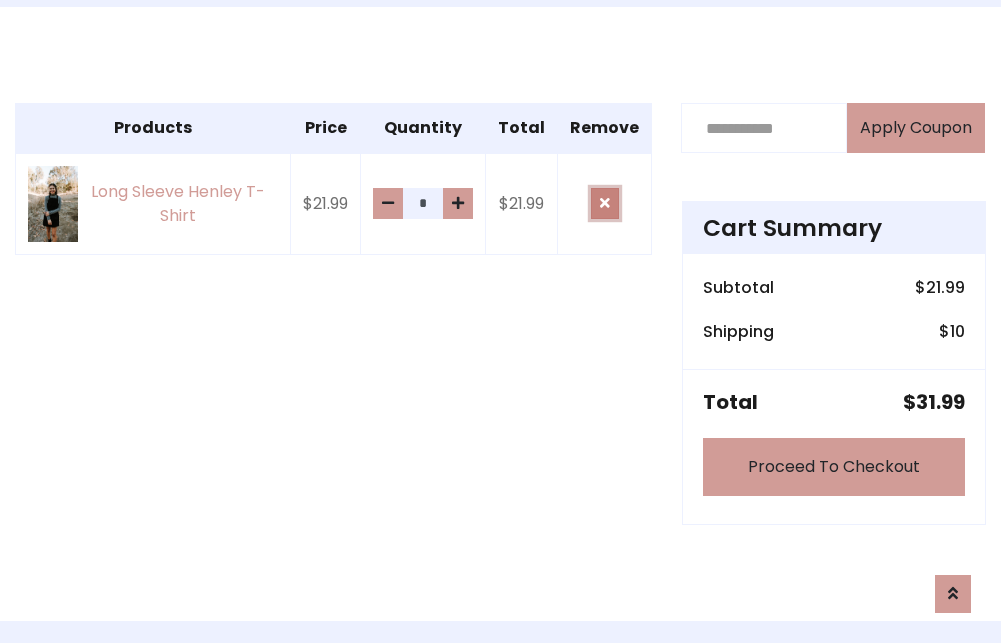 click at bounding box center (605, 203) 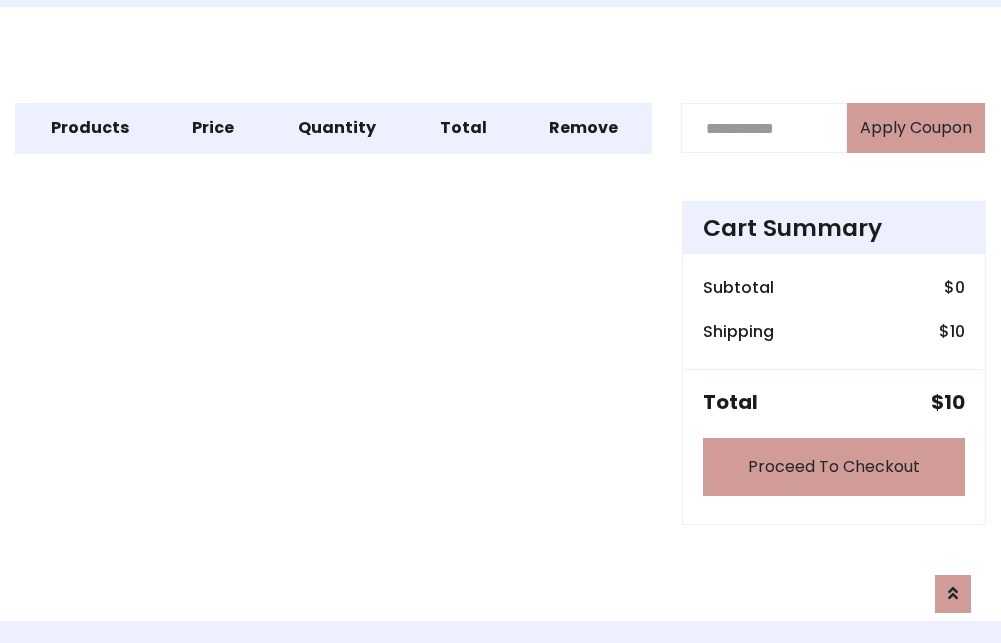 scroll, scrollTop: 247, scrollLeft: 0, axis: vertical 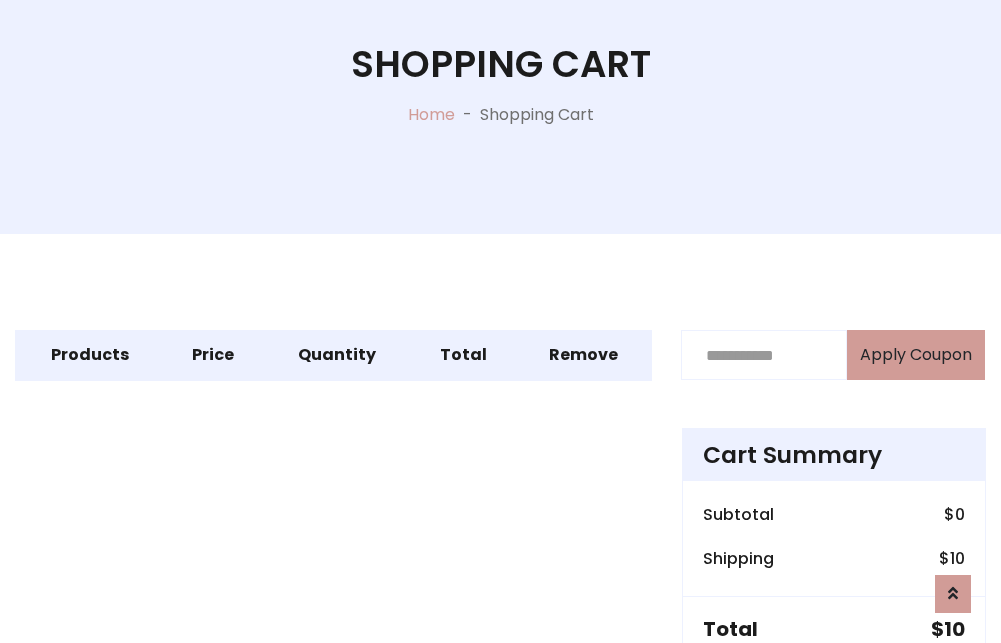 click on "Proceed To Checkout" at bounding box center (834, 694) 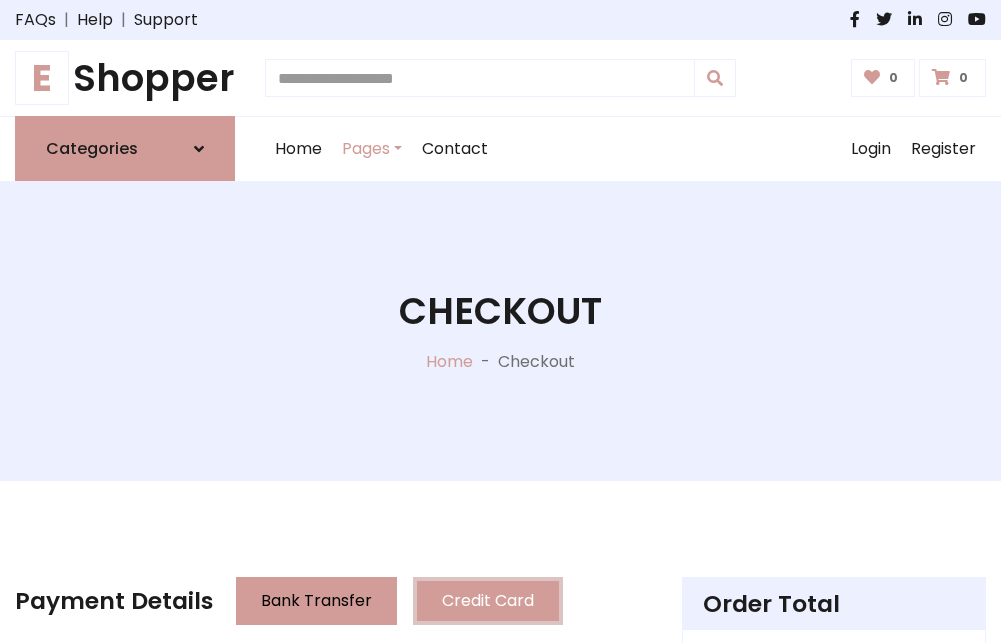 scroll, scrollTop: 137, scrollLeft: 0, axis: vertical 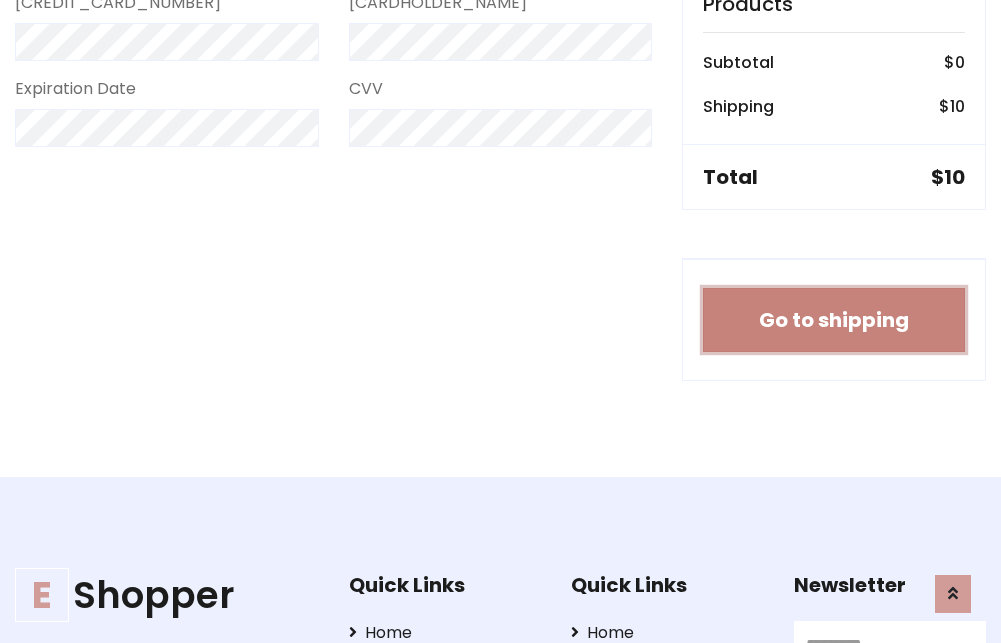 click on "Go to shipping" at bounding box center [834, 320] 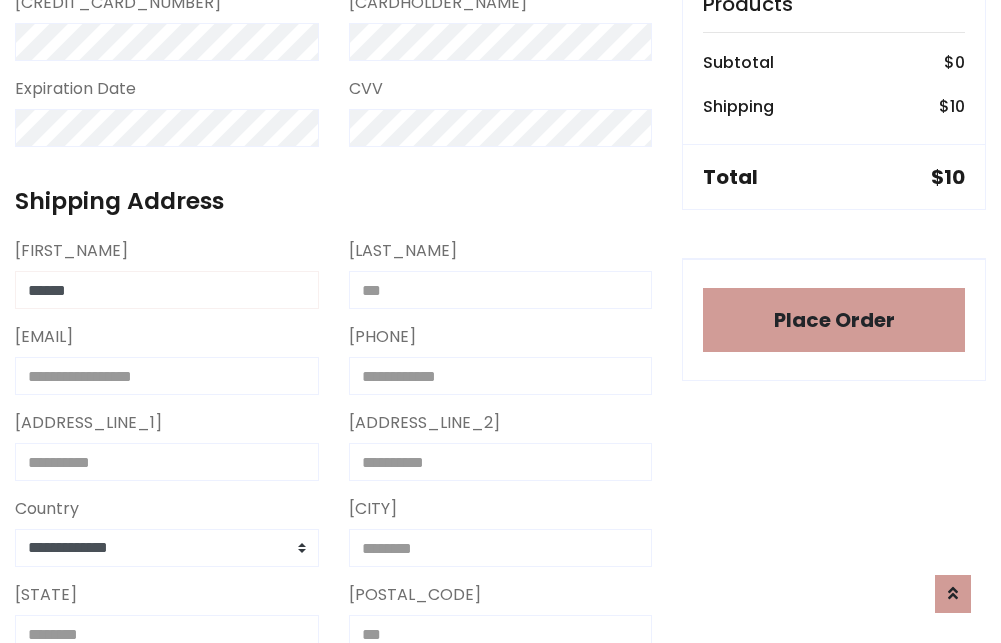type on "******" 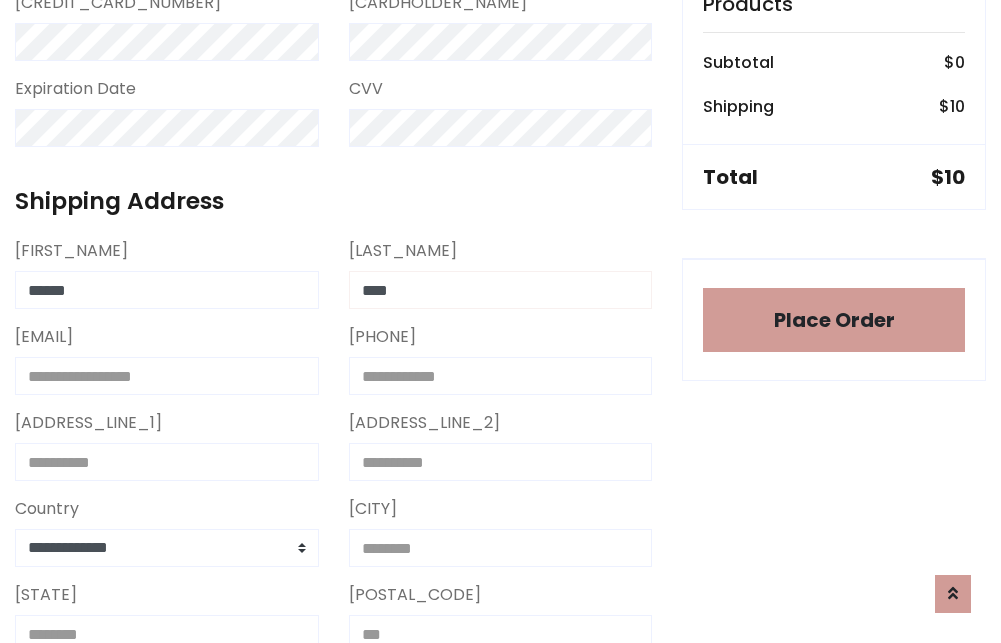 type on "****" 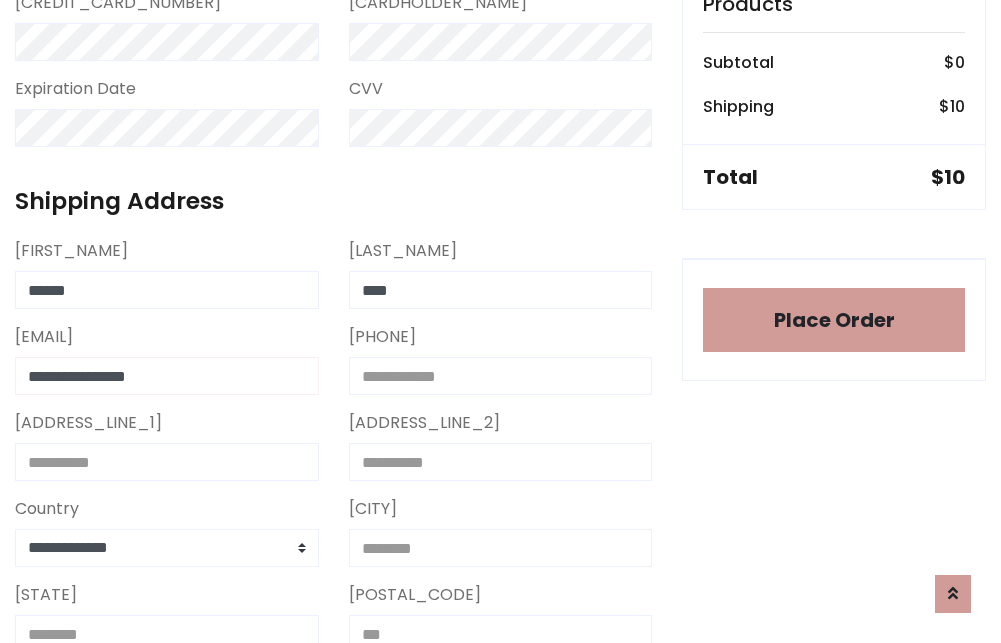 type on "**********" 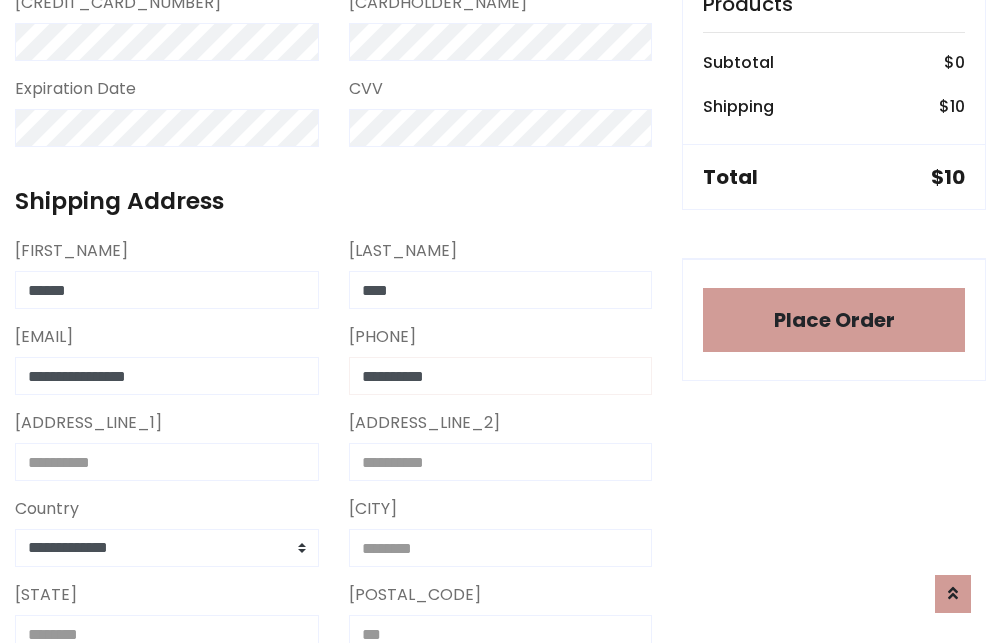 type on "**********" 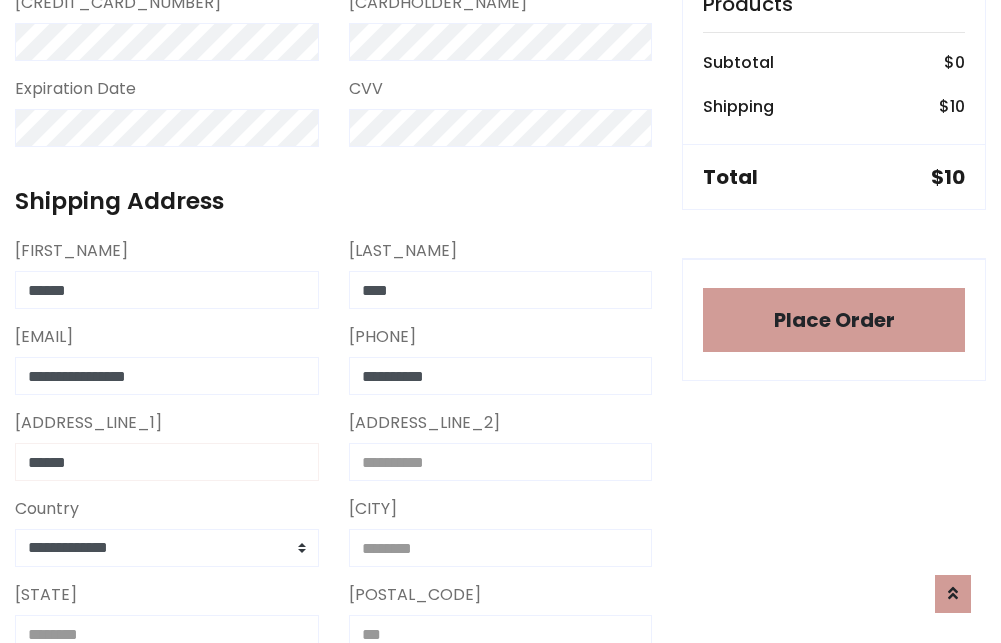 type on "******" 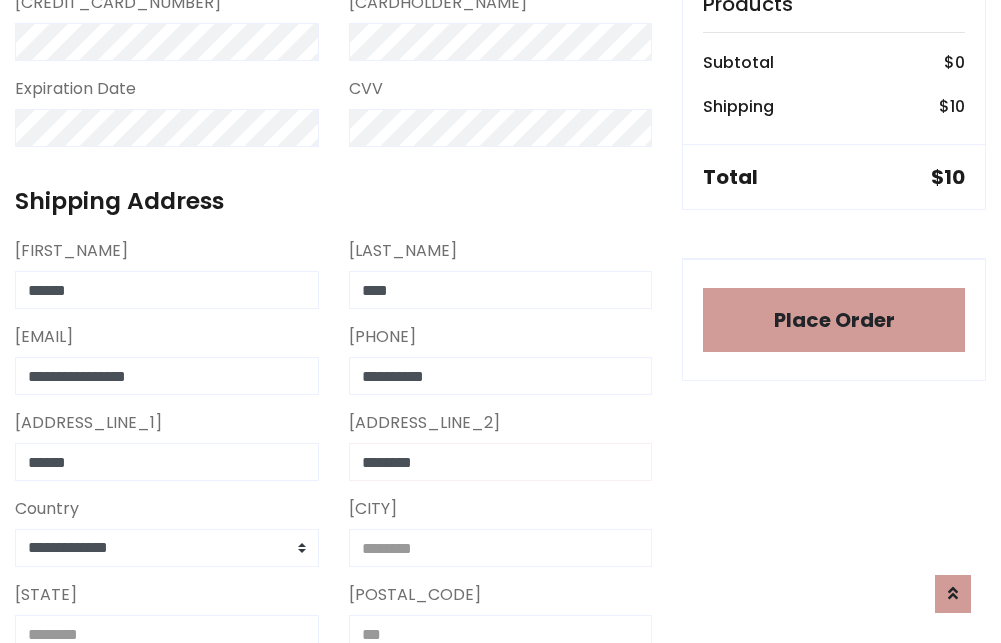 type on "********" 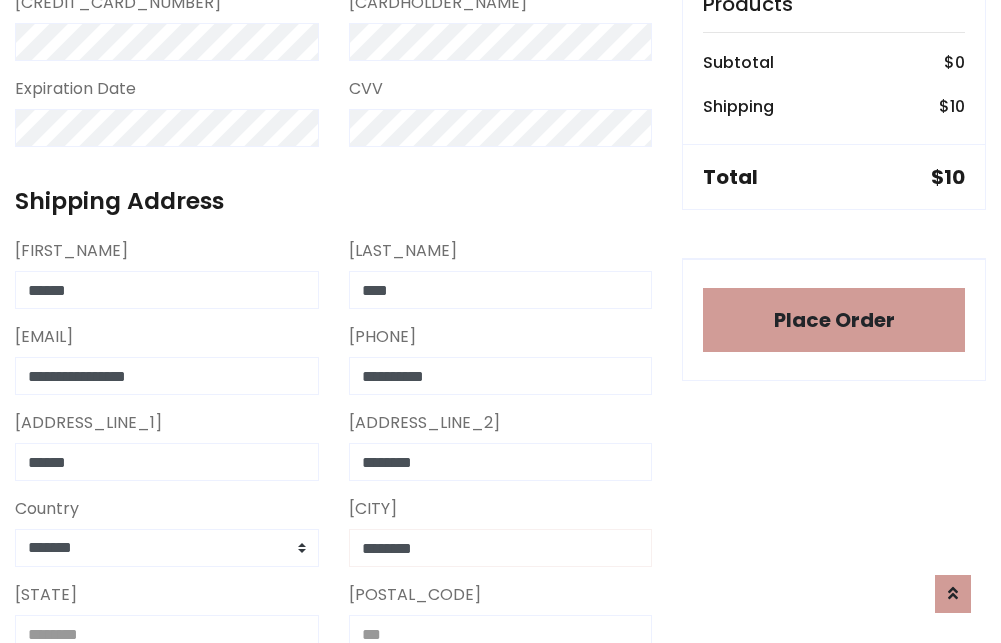 type on "********" 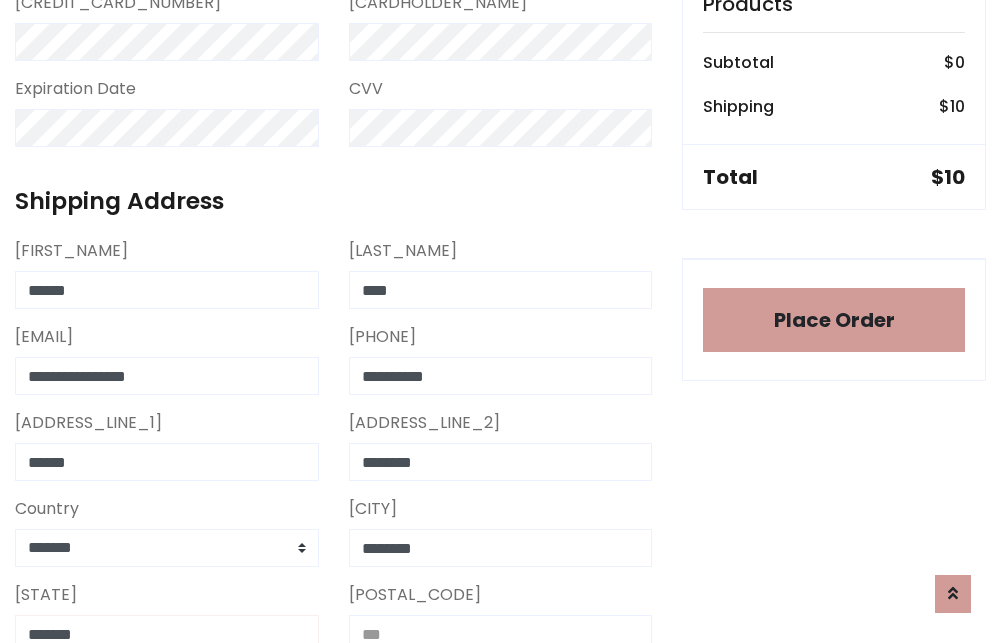 scroll, scrollTop: 669, scrollLeft: 0, axis: vertical 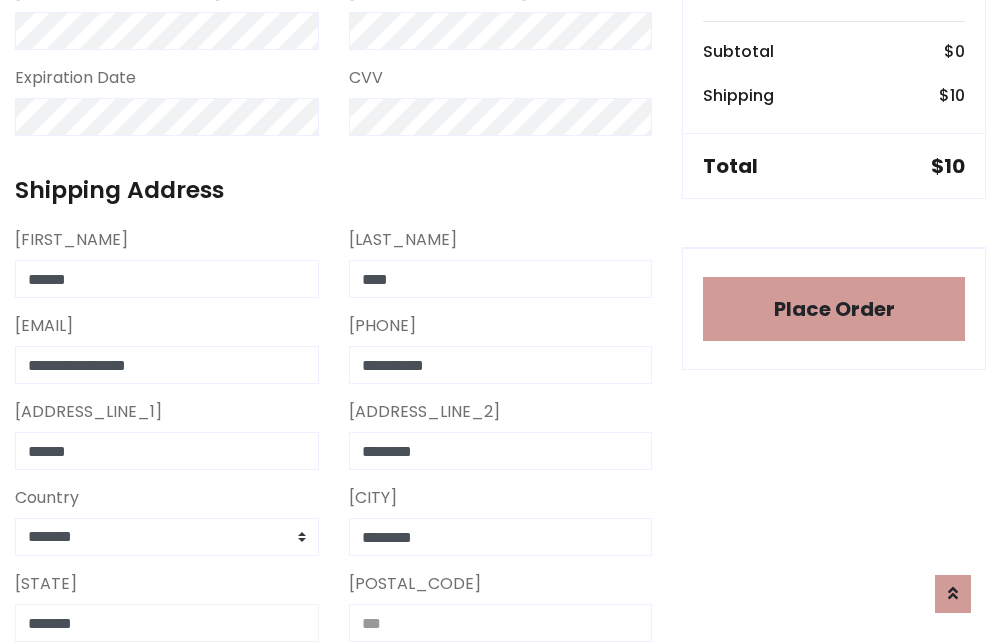 type on "*******" 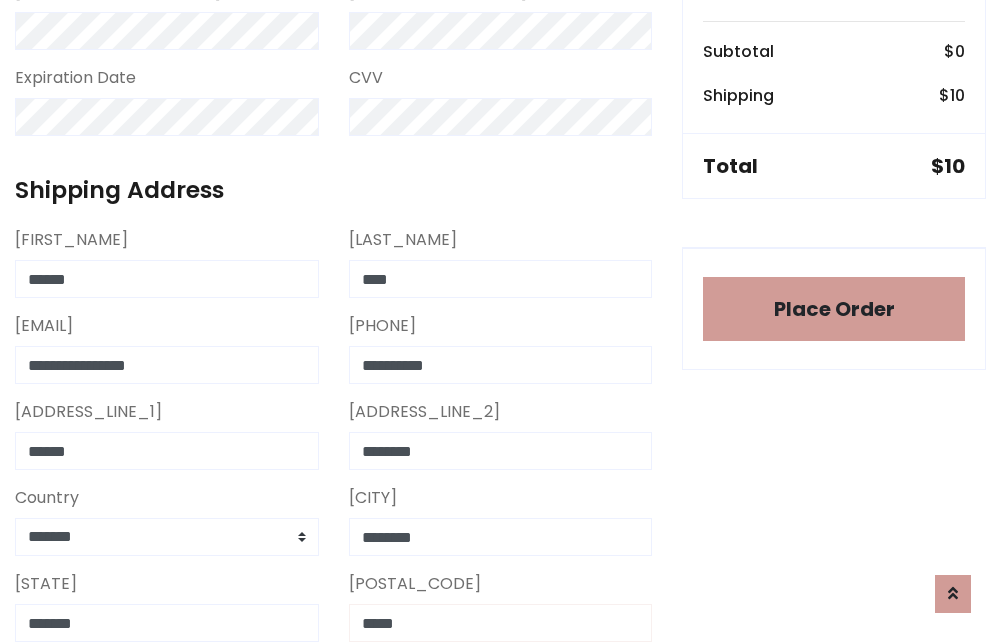 scroll, scrollTop: 403, scrollLeft: 0, axis: vertical 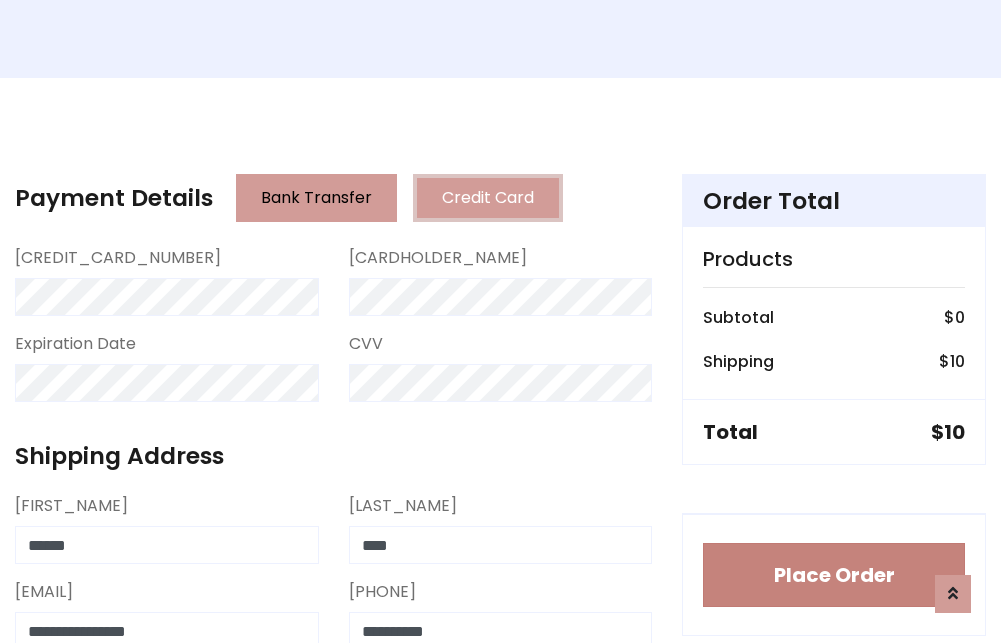 type on "*****" 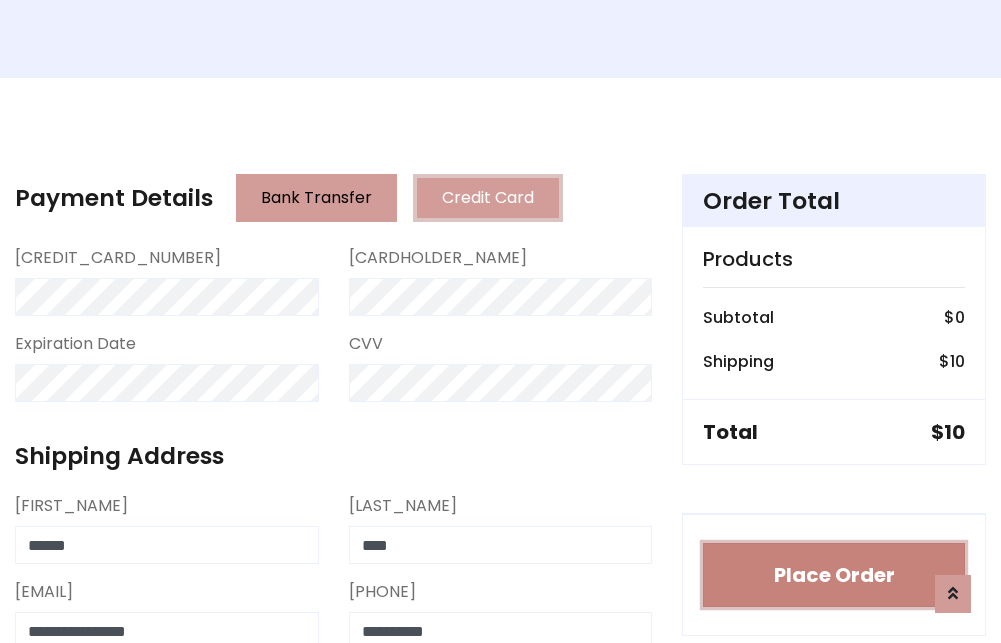 click on "Place Order" at bounding box center [834, 575] 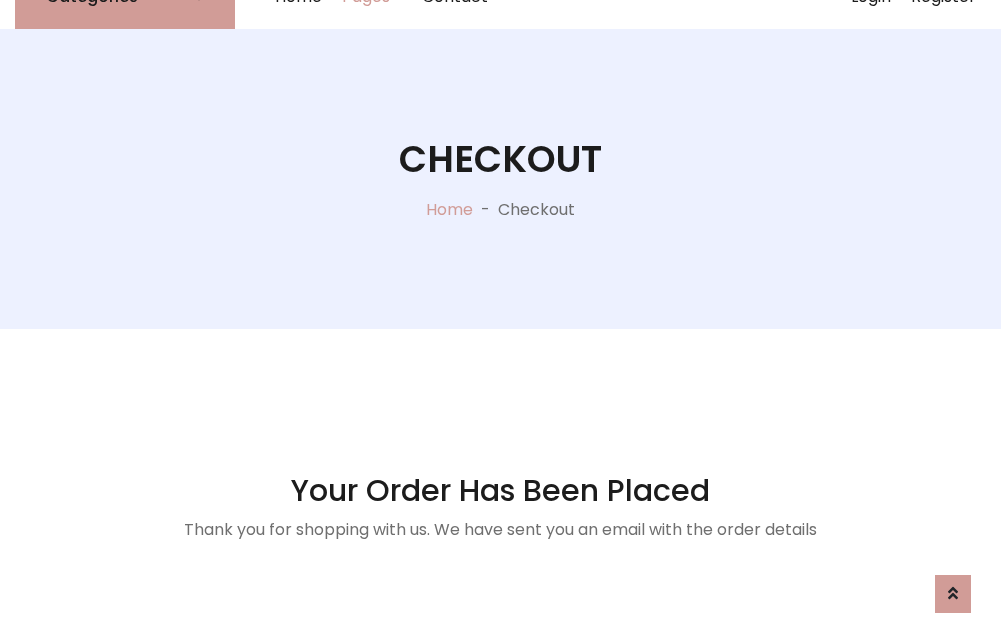 scroll, scrollTop: 0, scrollLeft: 0, axis: both 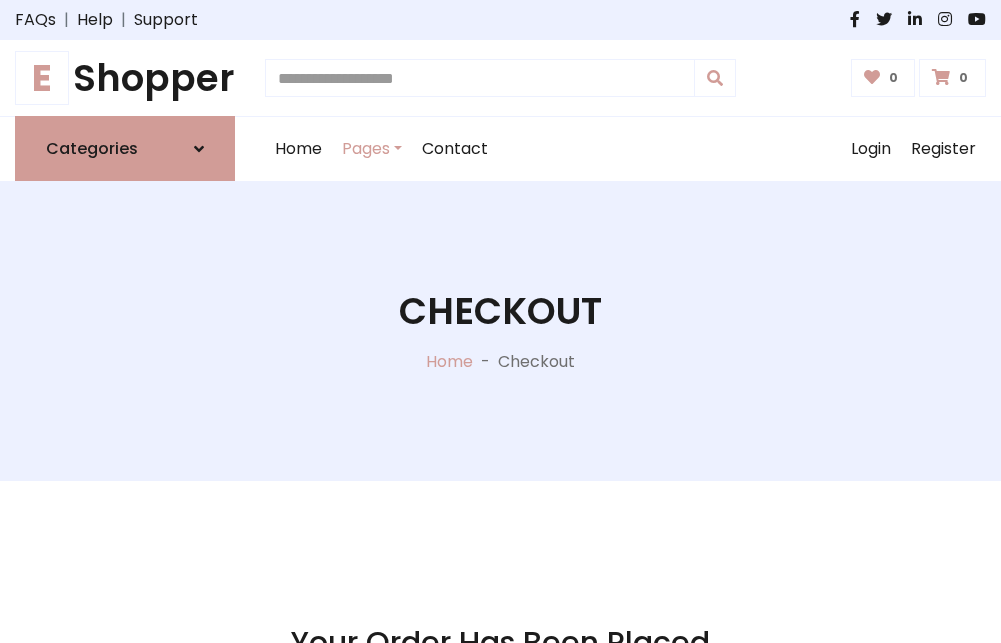 click on "E Shopper" at bounding box center (125, 78) 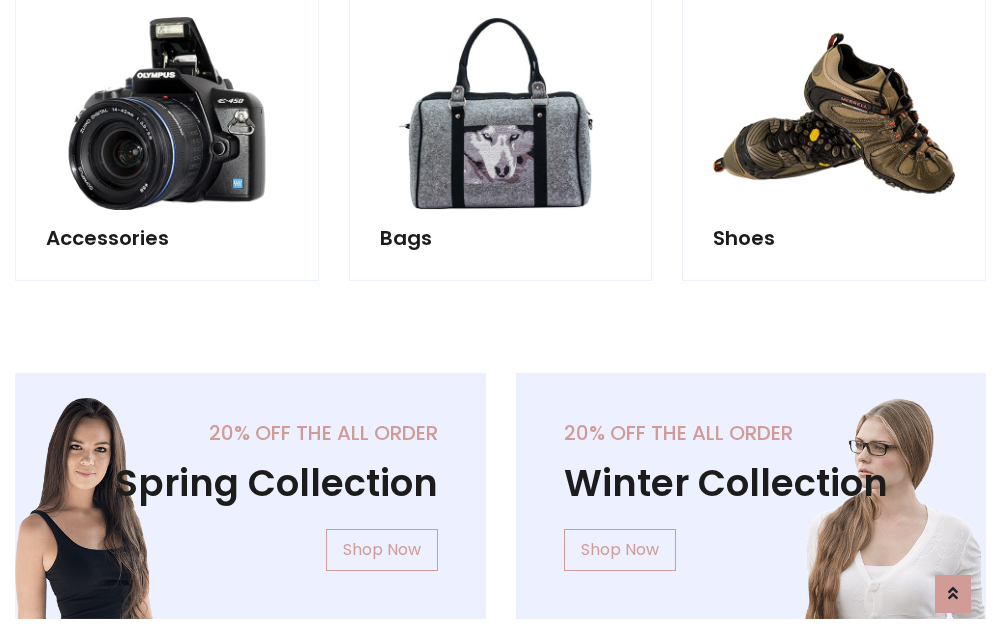 scroll, scrollTop: 770, scrollLeft: 0, axis: vertical 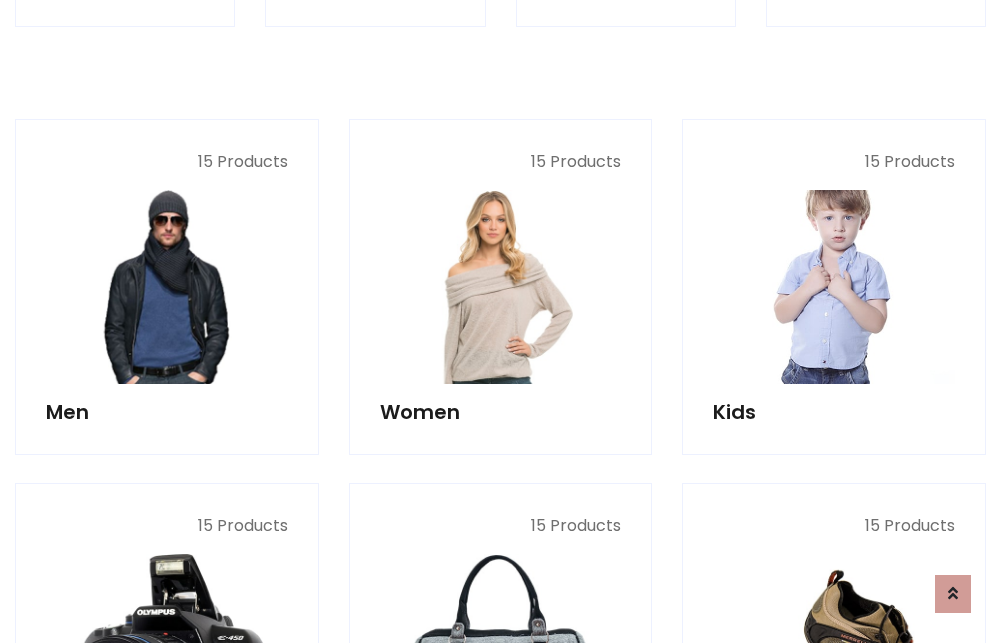 click at bounding box center (834, 287) 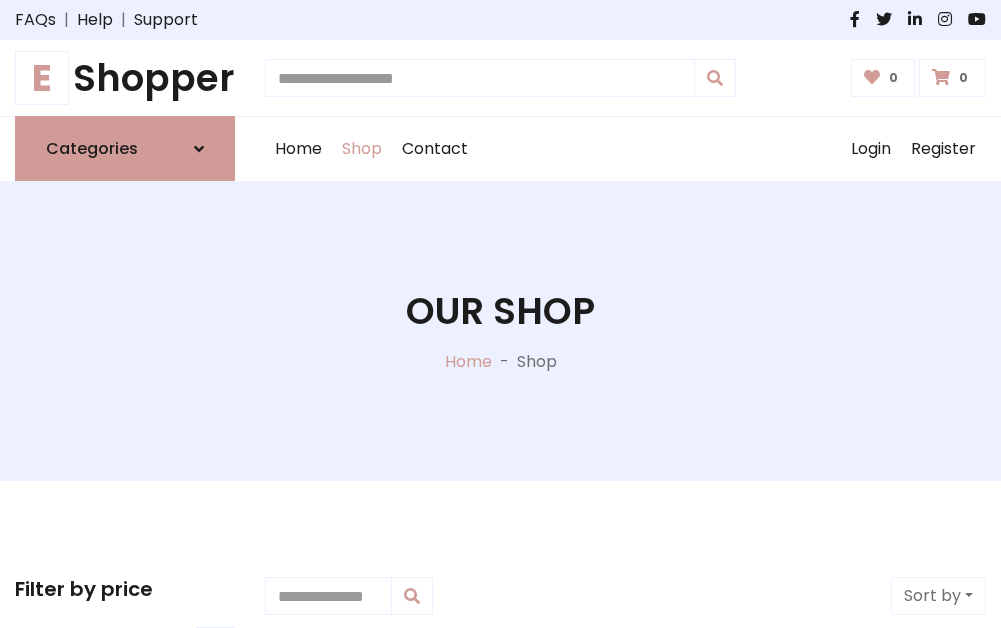 scroll, scrollTop: 549, scrollLeft: 0, axis: vertical 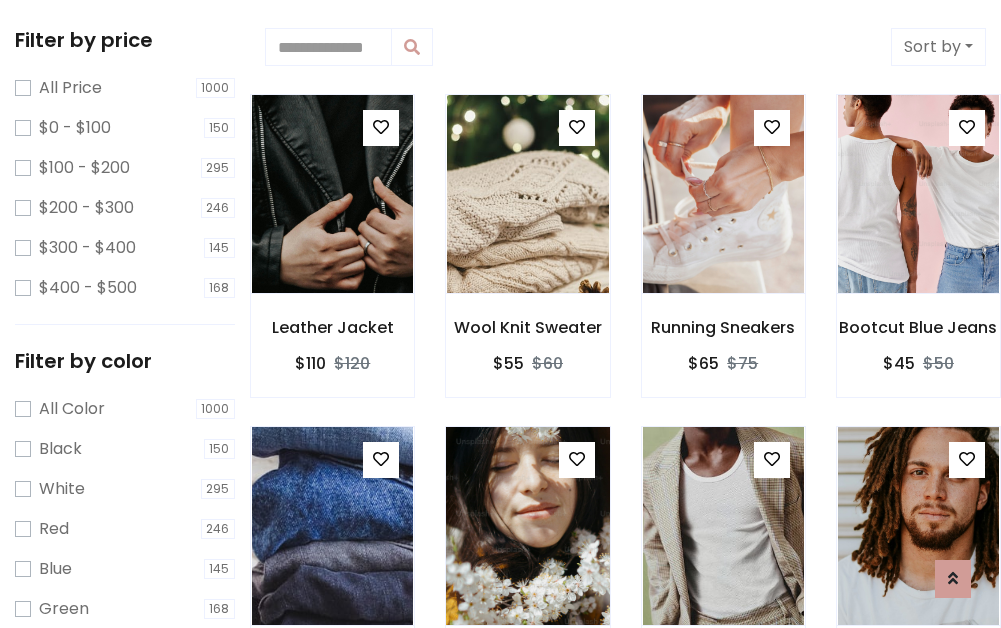 click at bounding box center [381, 127] 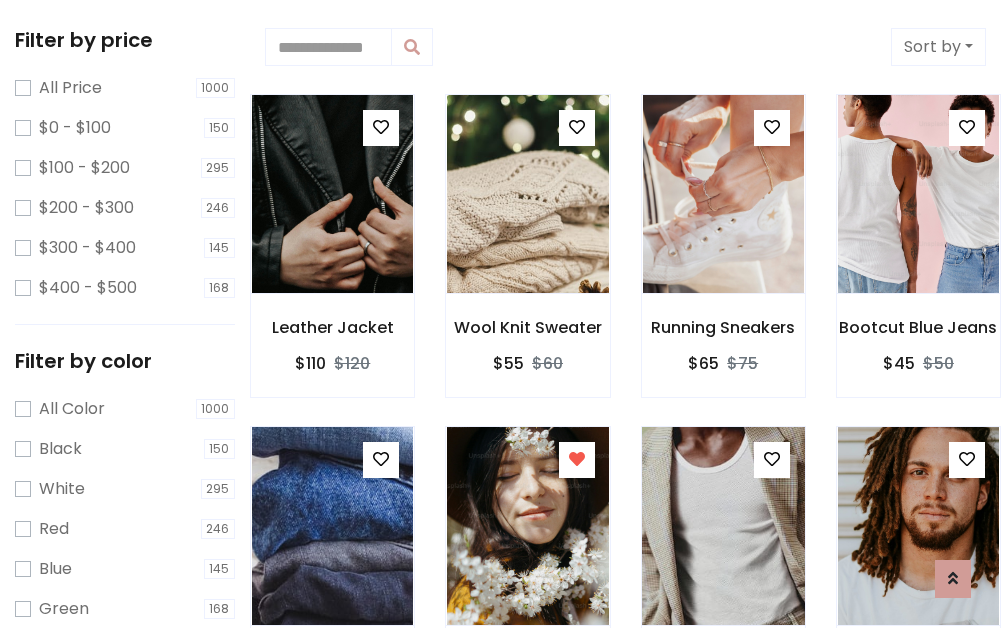 click at bounding box center [723, 526] 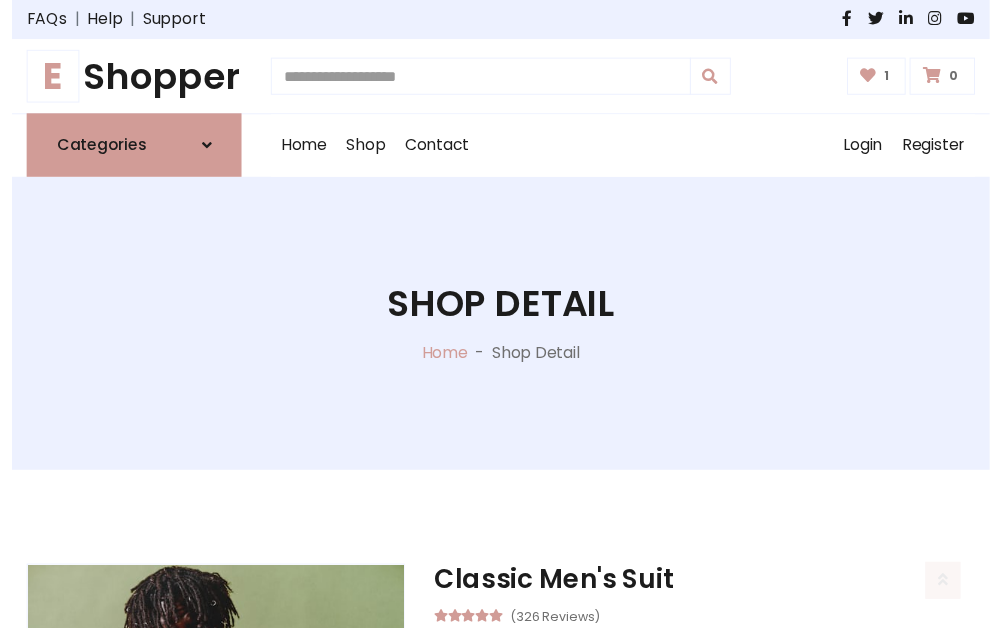 scroll, scrollTop: 262, scrollLeft: 0, axis: vertical 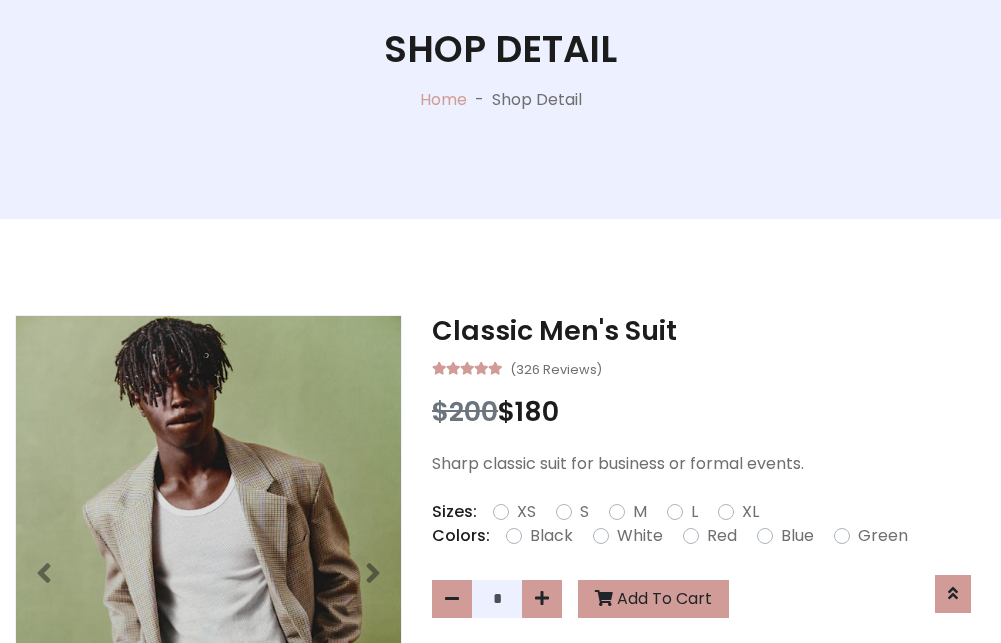 click on "XL" at bounding box center [750, 512] 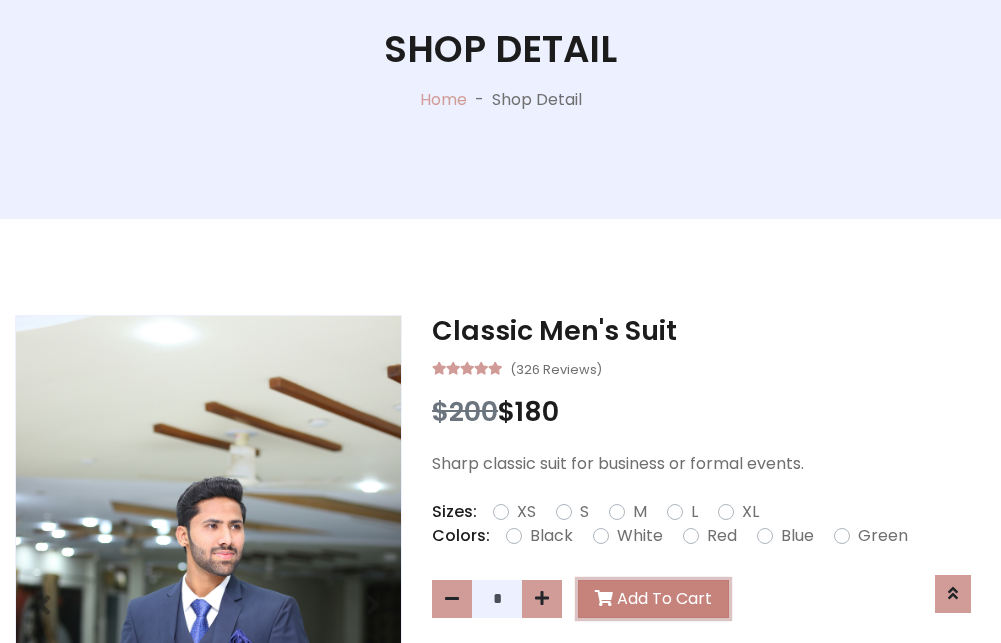 click on "Add To Cart" at bounding box center (653, 599) 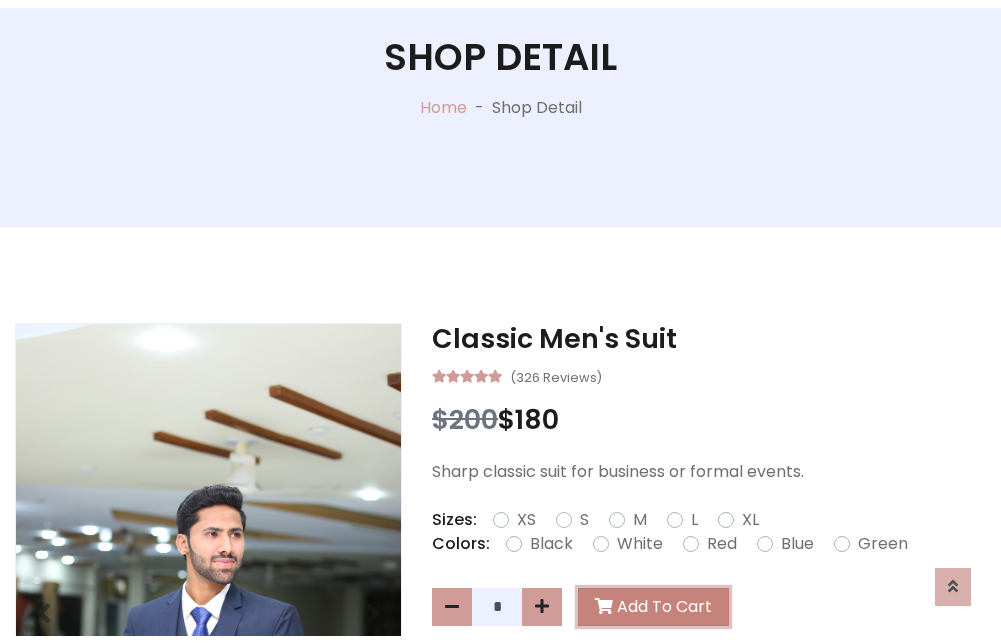 scroll, scrollTop: 0, scrollLeft: 0, axis: both 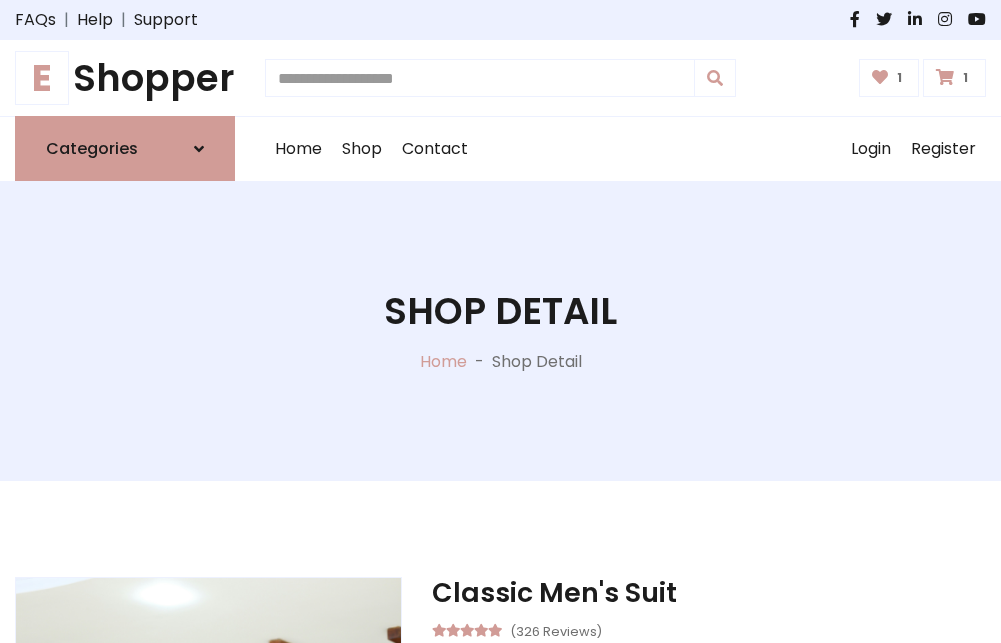 click at bounding box center [945, 77] 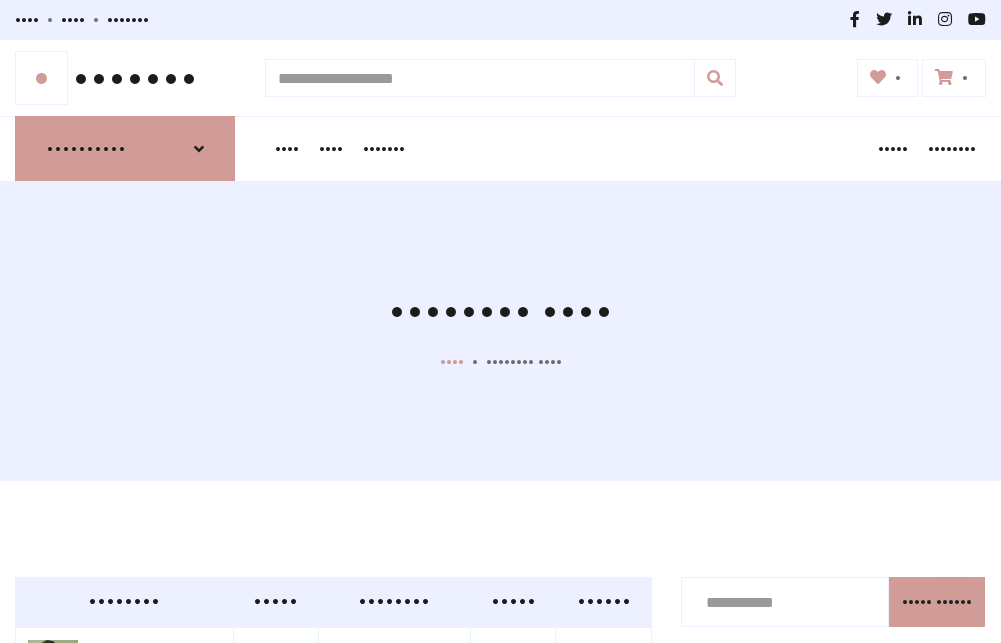 scroll, scrollTop: 570, scrollLeft: 0, axis: vertical 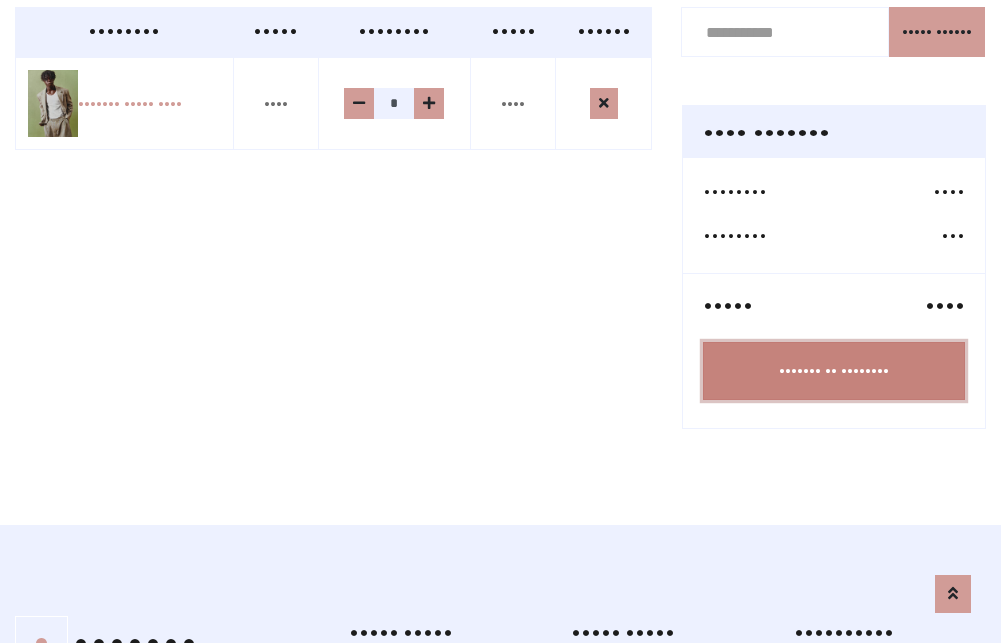 click on "••••••• •• ••••••••" at bounding box center [834, 371] 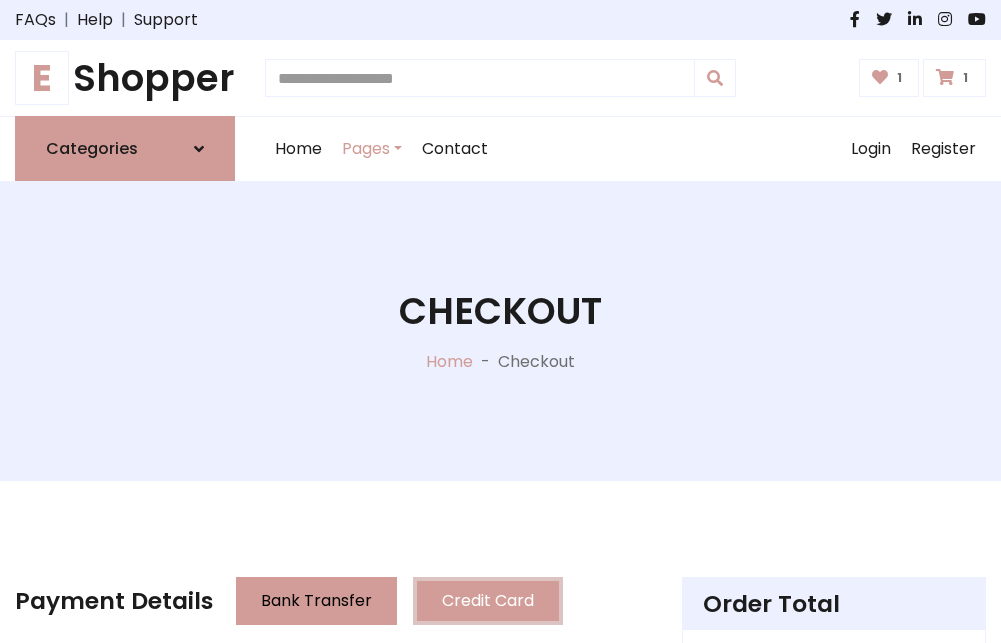 scroll, scrollTop: 201, scrollLeft: 0, axis: vertical 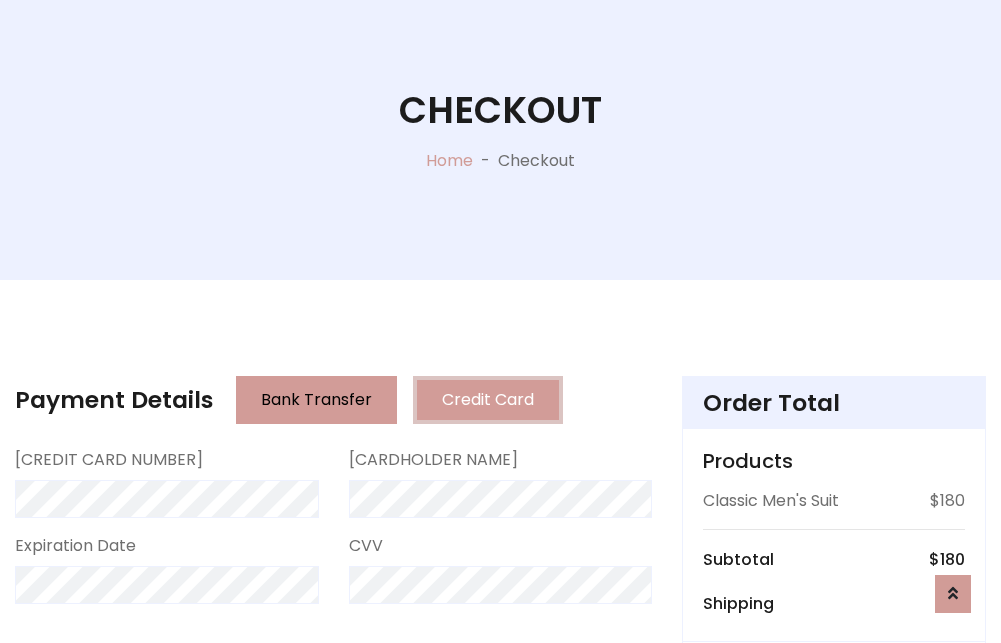 click on "Go to shipping" at bounding box center (834, 817) 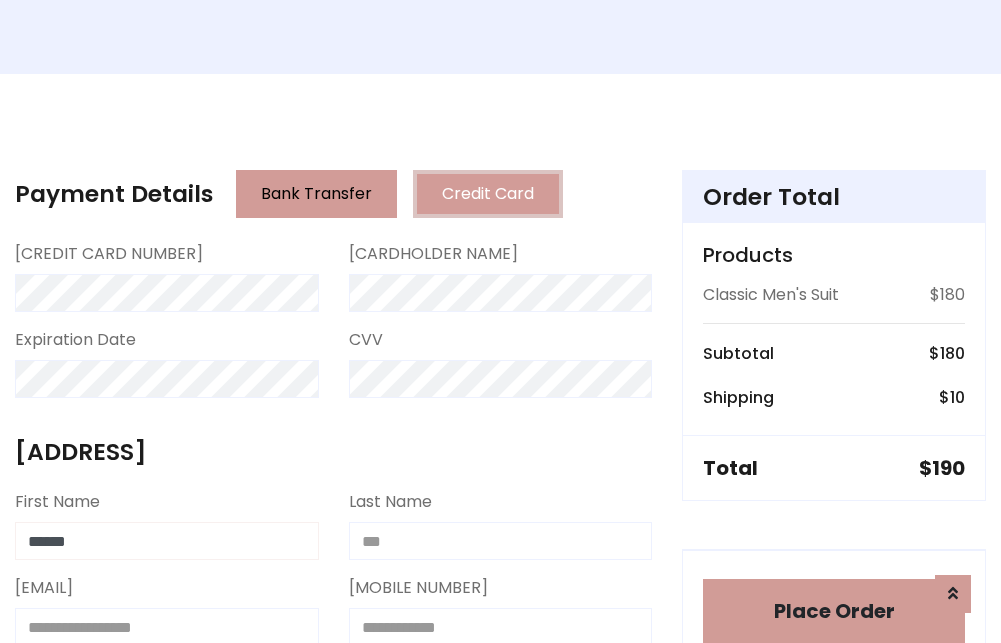type on "******" 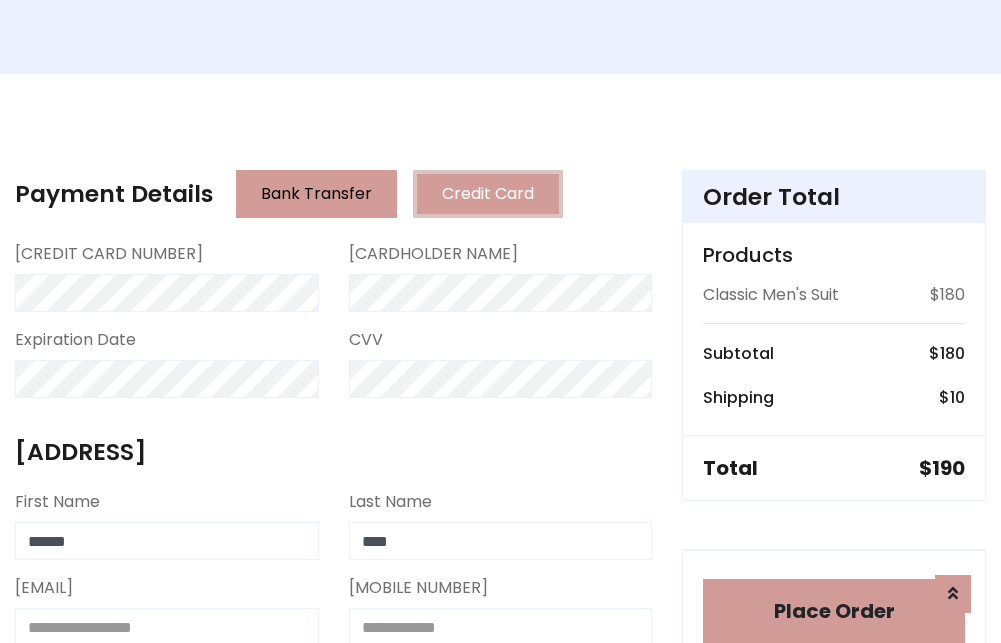 type on "****" 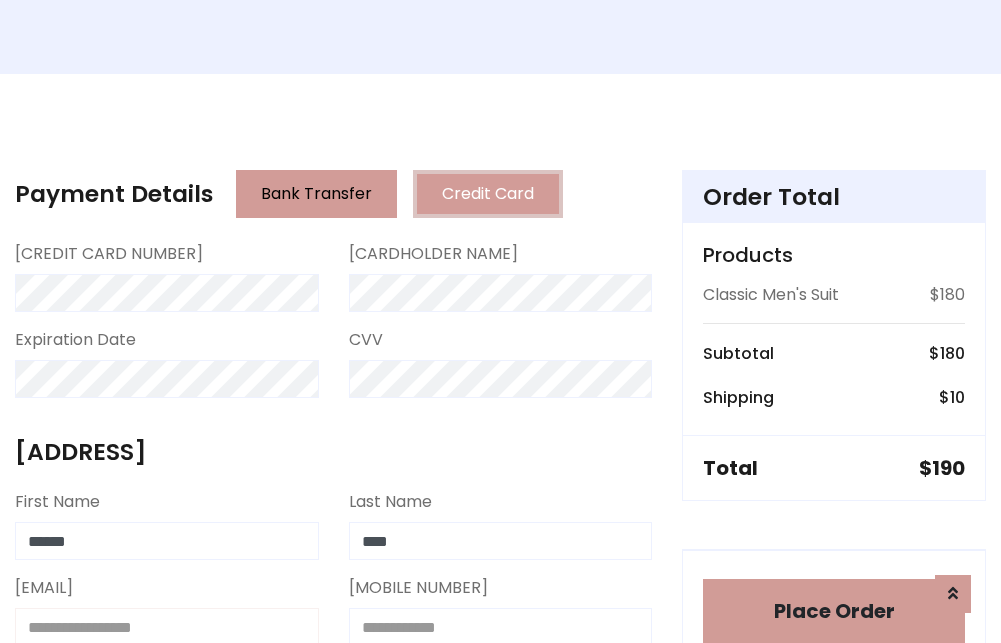 scroll, scrollTop: 411, scrollLeft: 0, axis: vertical 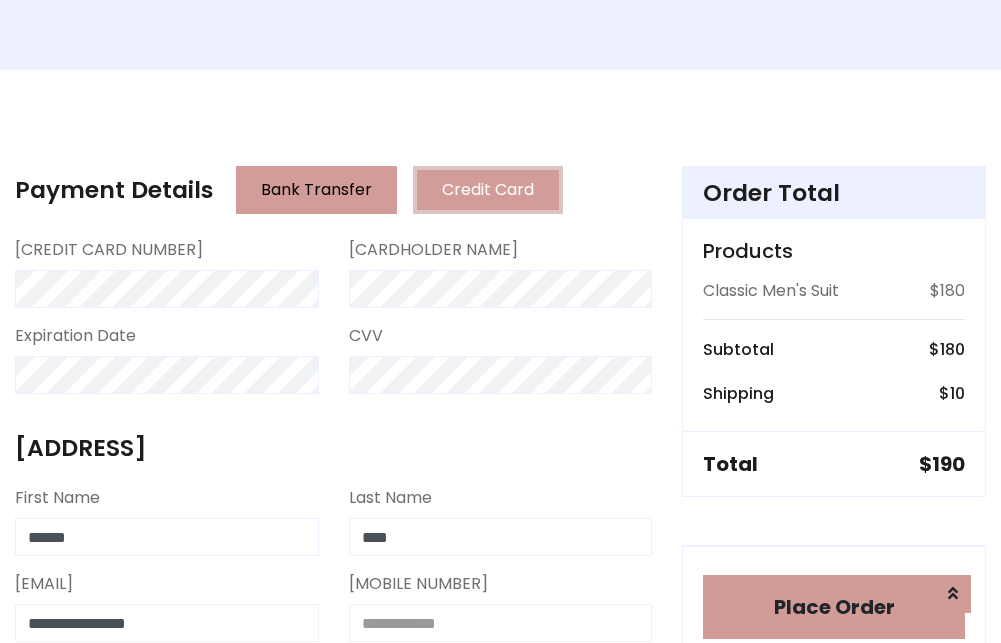 type on "**********" 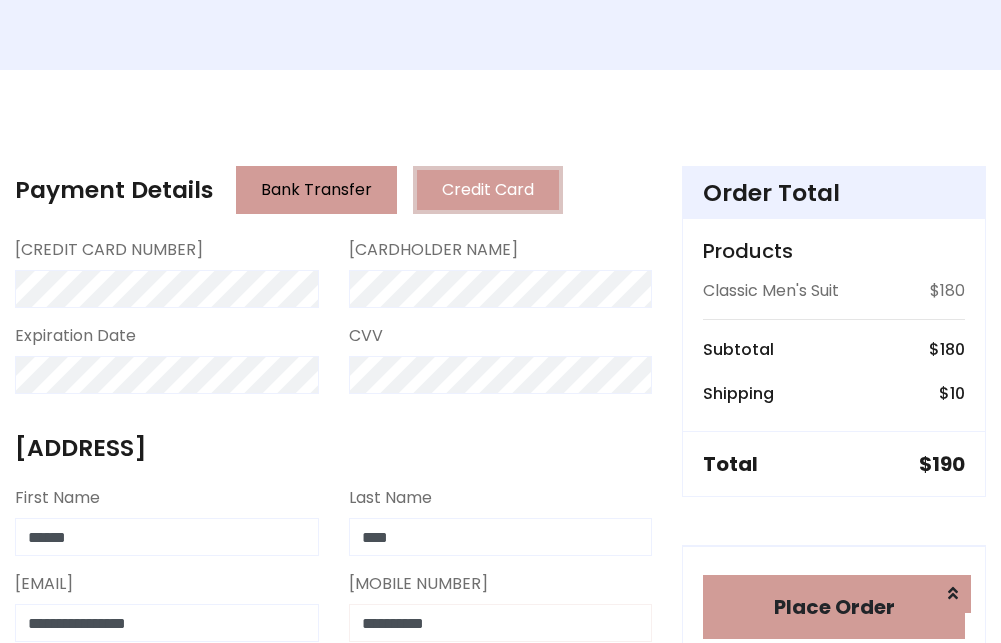 scroll, scrollTop: 573, scrollLeft: 0, axis: vertical 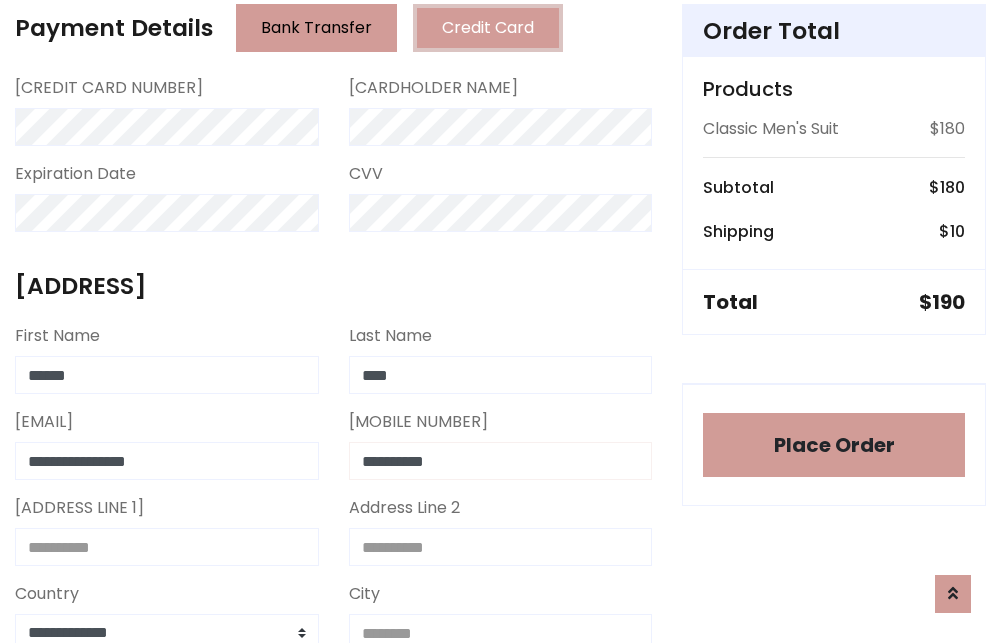 type on "**********" 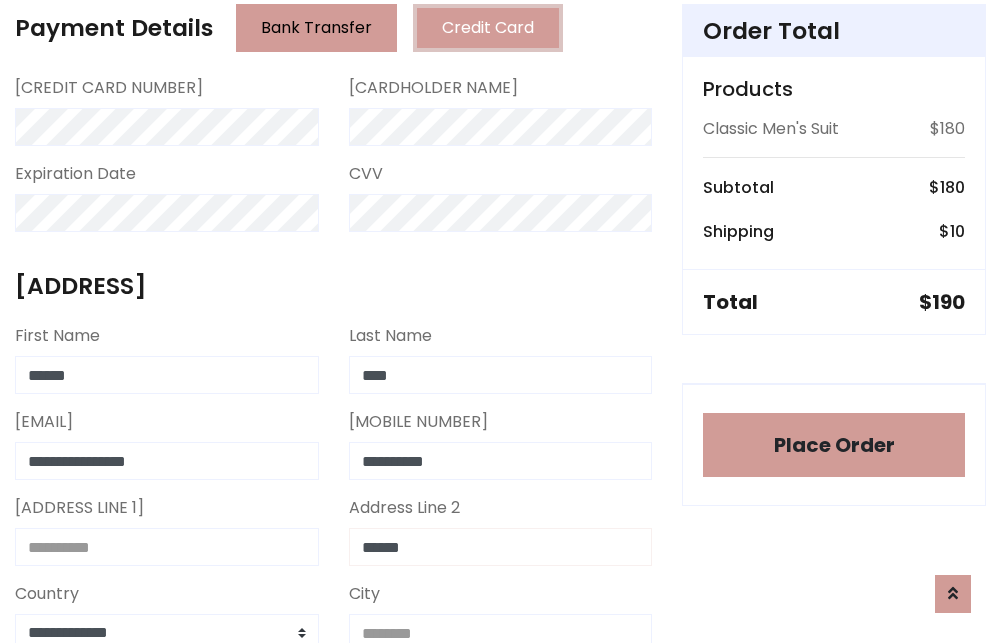 type on "******" 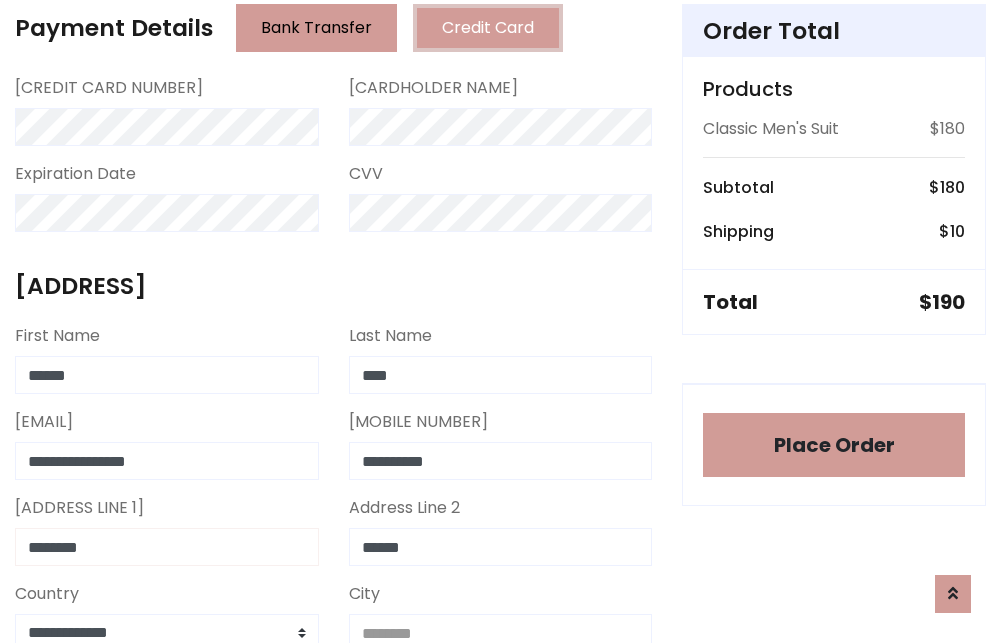 type on "********" 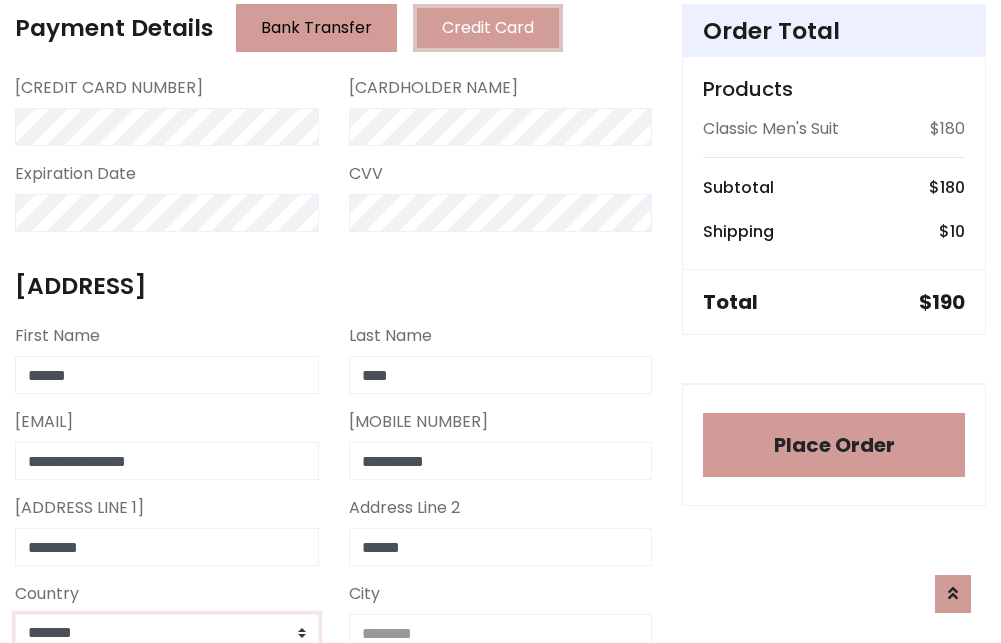 scroll, scrollTop: 583, scrollLeft: 0, axis: vertical 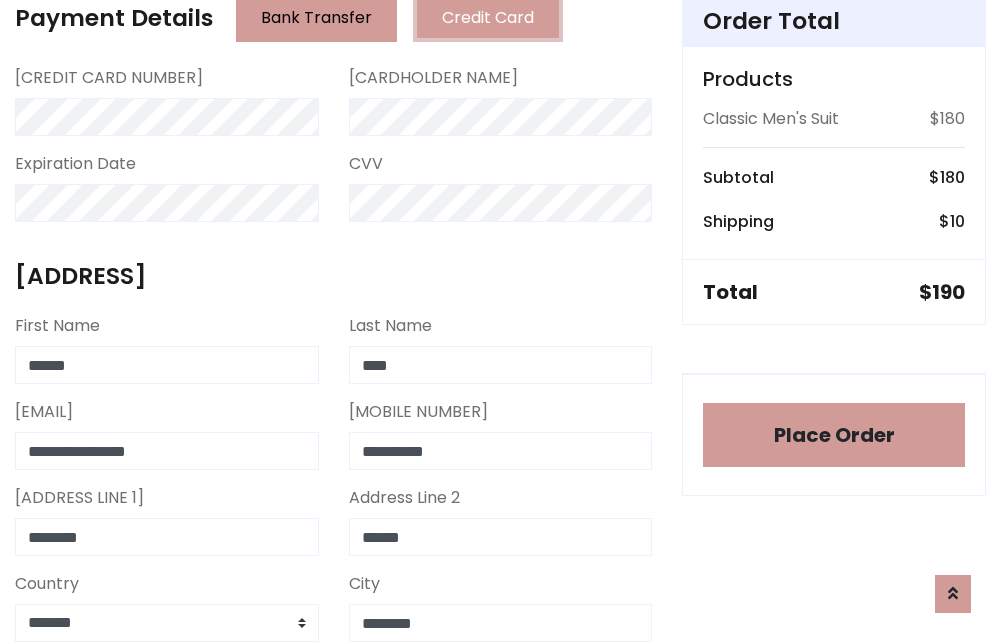 type on "********" 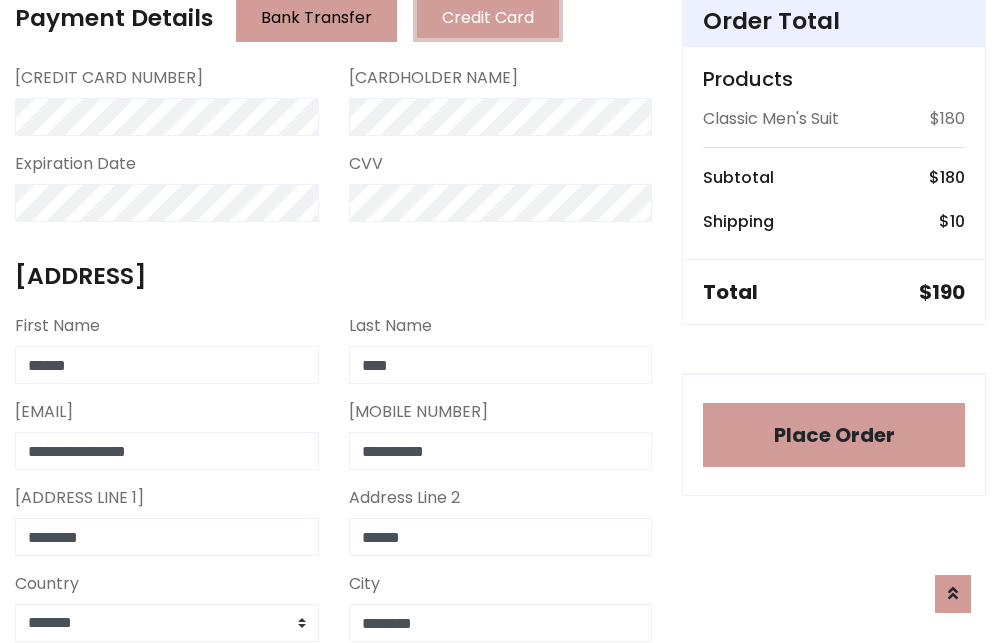 scroll, scrollTop: 971, scrollLeft: 0, axis: vertical 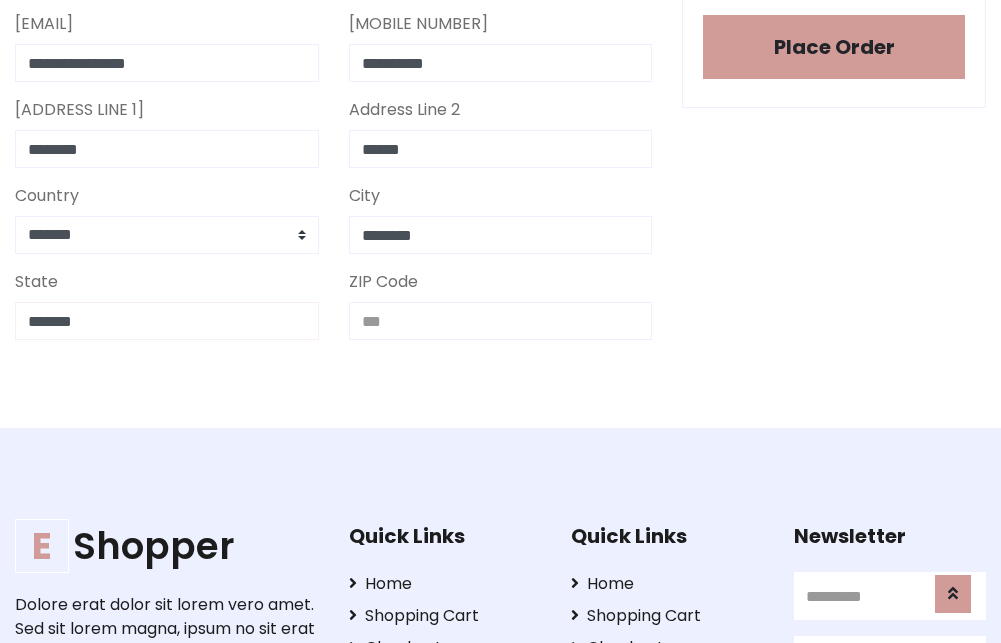 type on "*******" 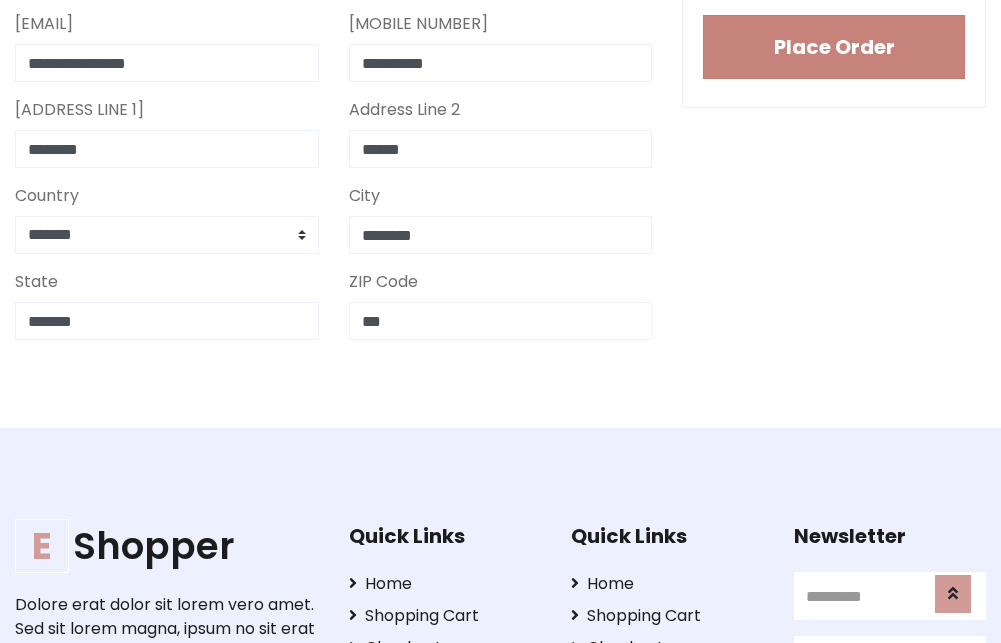 type on "***" 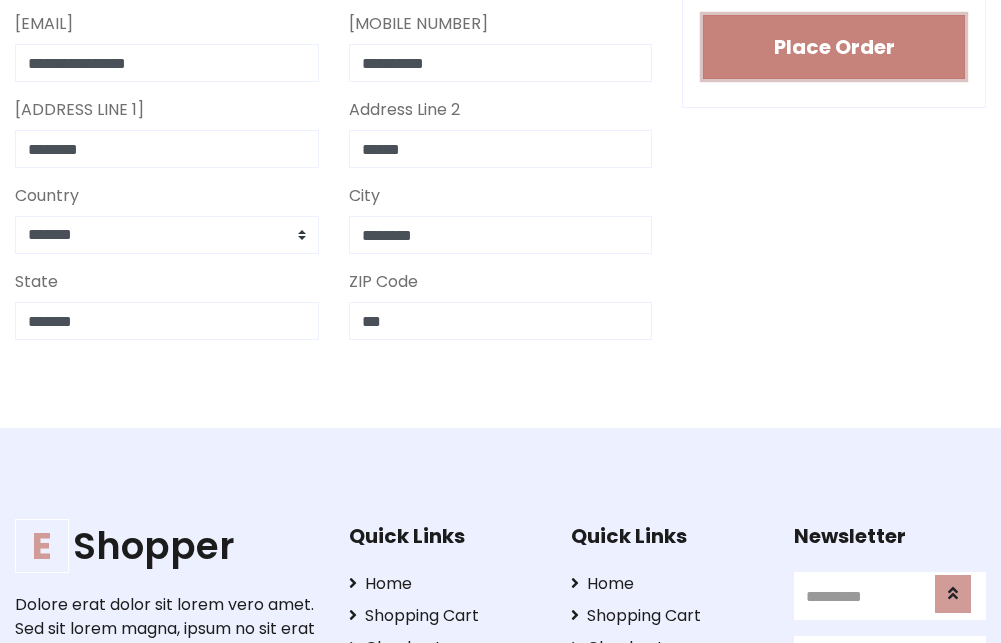 click on "Place Order" at bounding box center [834, 47] 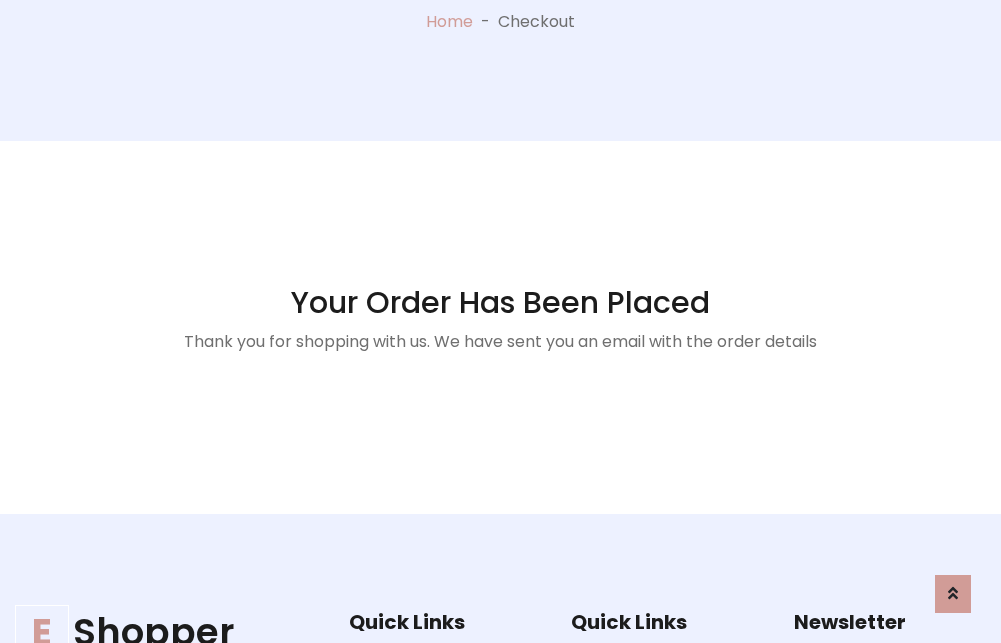 scroll, scrollTop: 0, scrollLeft: 0, axis: both 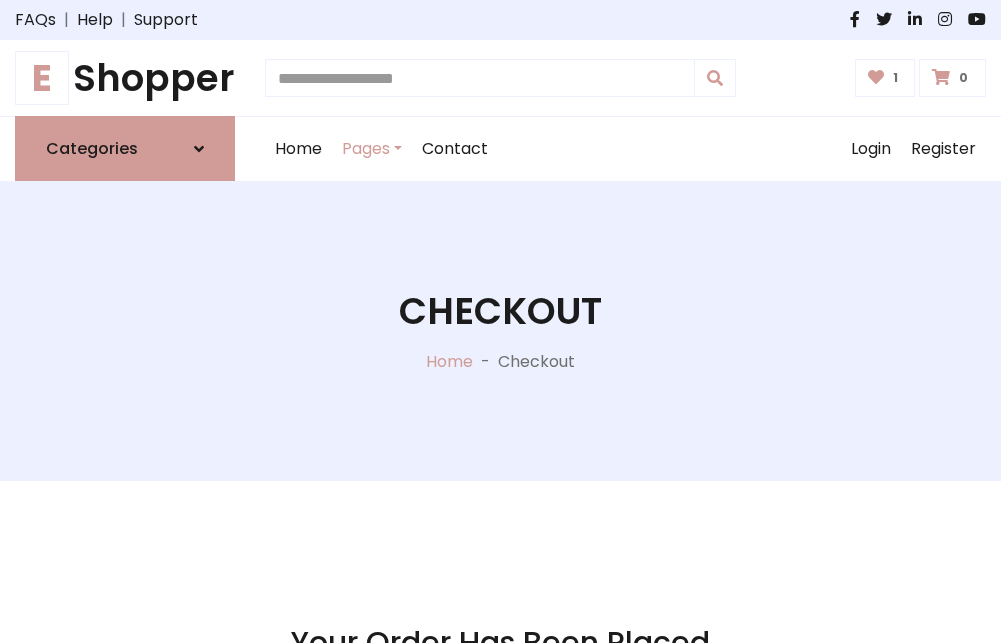 click on "E" at bounding box center (42, 78) 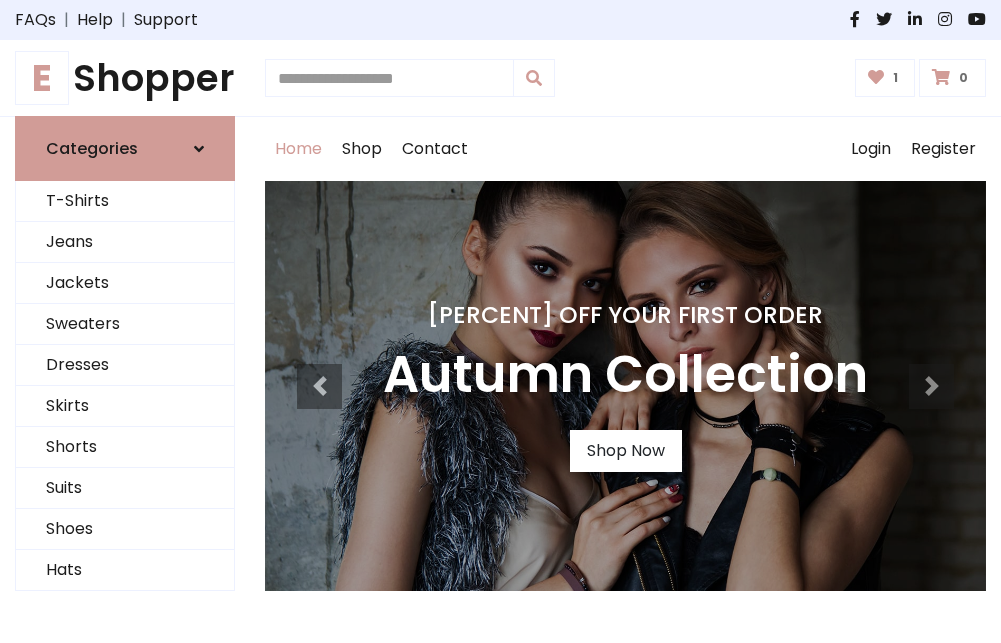 scroll, scrollTop: 0, scrollLeft: 0, axis: both 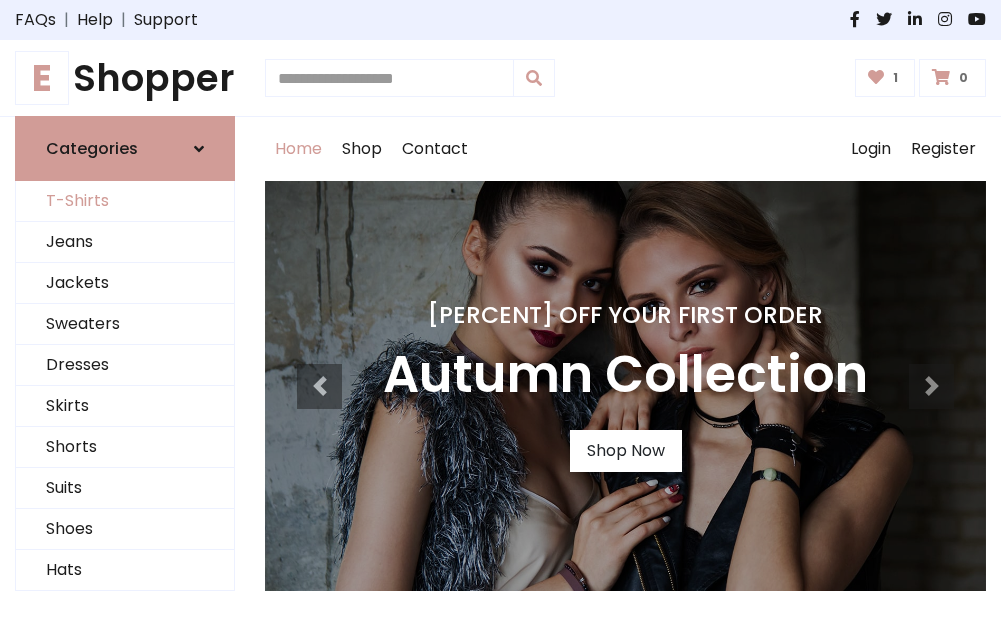 click on "T-Shirts" at bounding box center [125, 201] 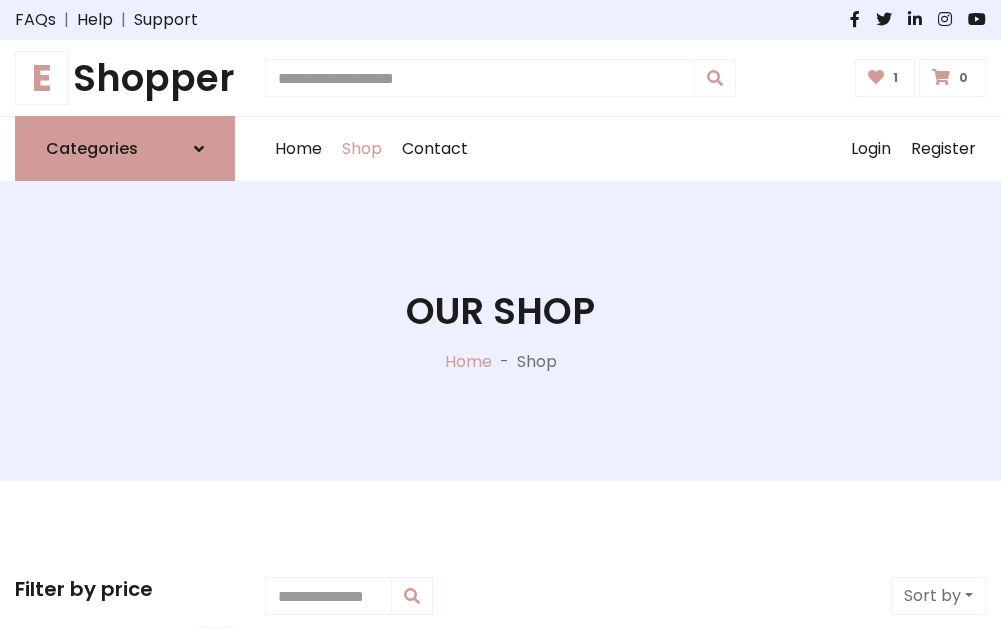 scroll, scrollTop: 0, scrollLeft: 0, axis: both 